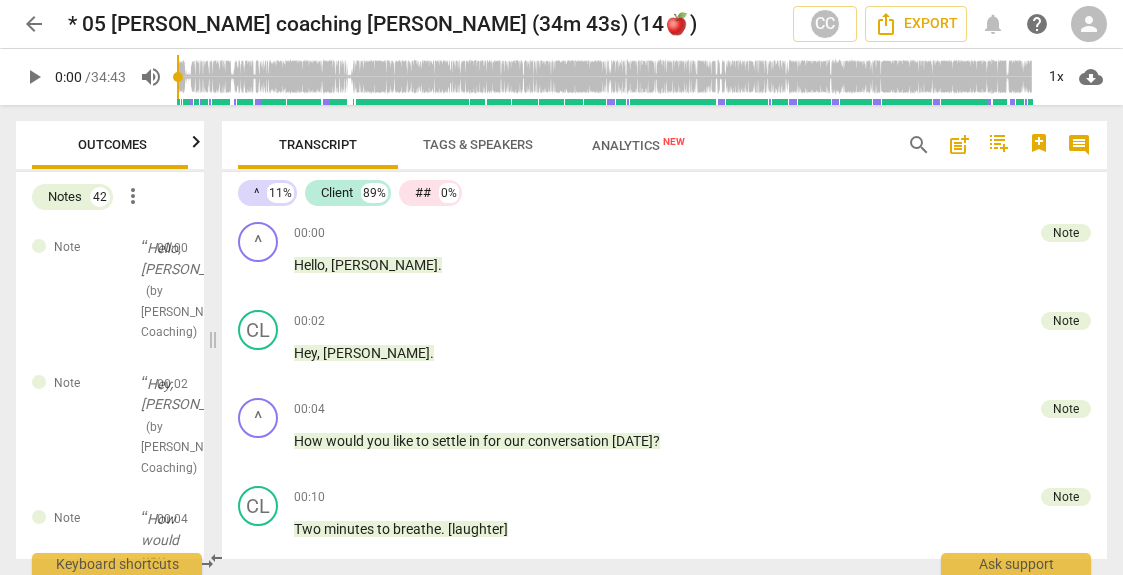 scroll, scrollTop: 0, scrollLeft: 0, axis: both 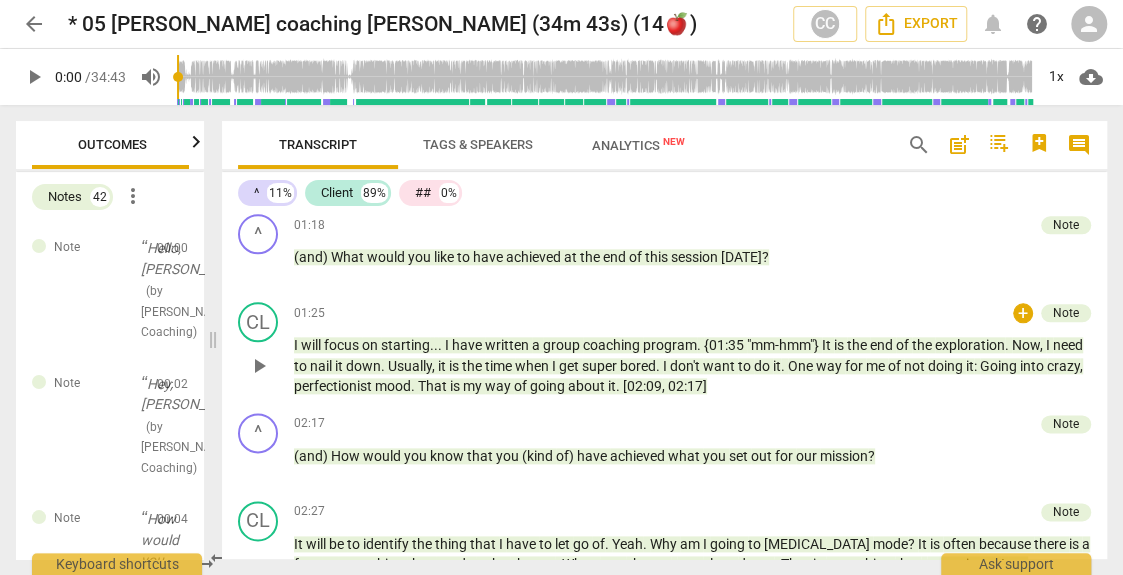 click on "I   will   focus   on   starting . . .   I   have   written   a   group   coaching   program .   {01:35   "mm-hmm"}   It   is   the   end   of   the   exploration .   Now ,   I   need   to   nail   it   down .   Usually ,   it   is   the   time   when   I   get   super   bored .   I   don't   want   to   do   it .   One   way   for   me   of   not   doing   it :   Going   into   crazy ,   perfectionist   mood .   That   is   my   way   of   going   about   it .   [02:09 ,   02:17]" at bounding box center (692, 366) 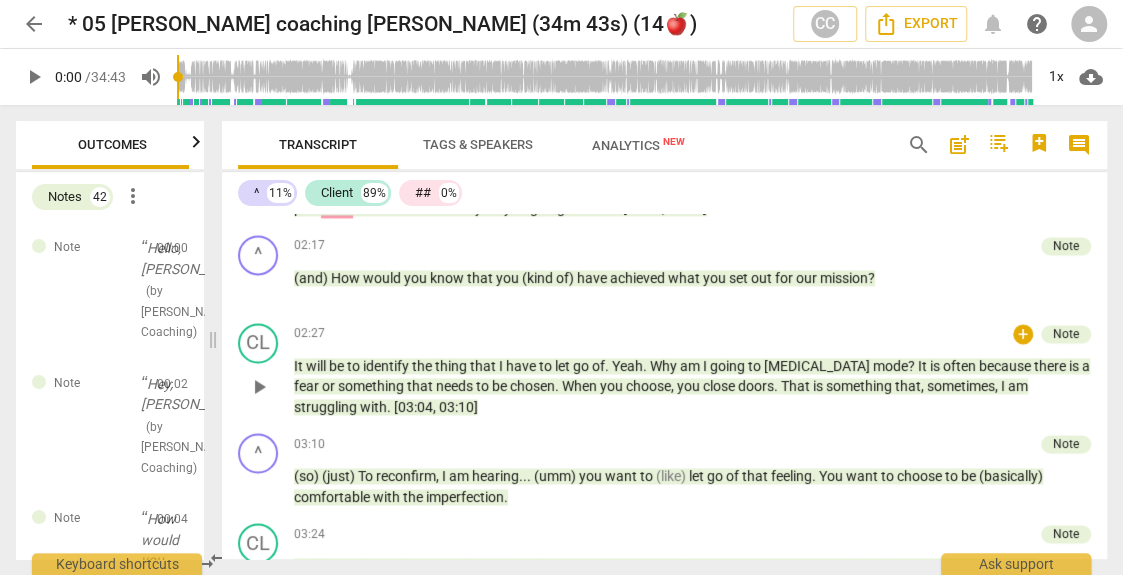 scroll, scrollTop: 1266, scrollLeft: 0, axis: vertical 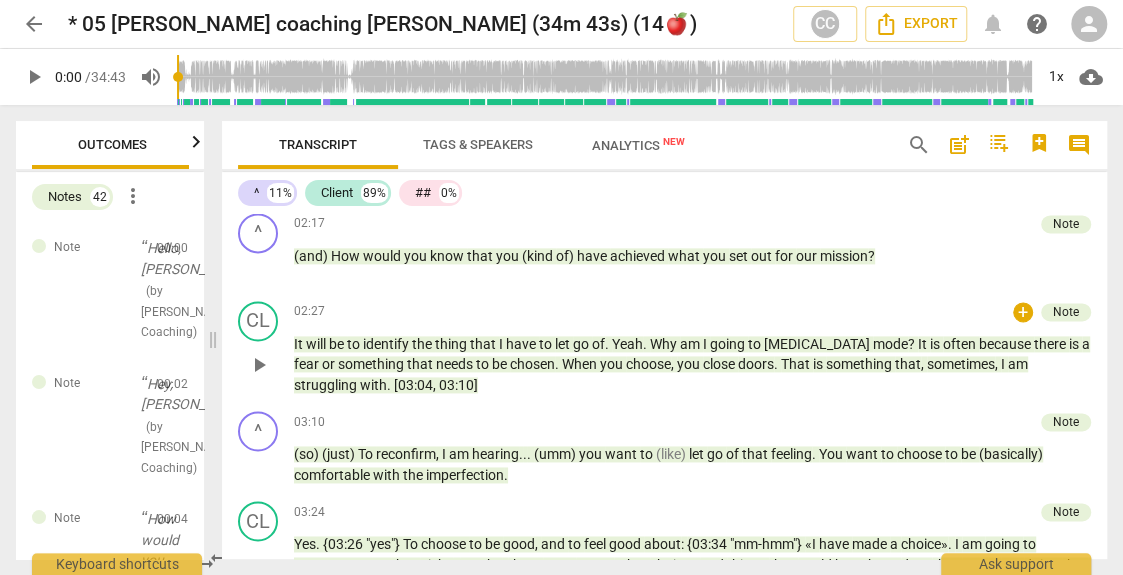 click on "It   will   be   to   identify   the   thing   that   I   have   to   let   go   of .   Yeah .   Why   am   I   going   to   [MEDICAL_DATA]   mode ?   It   is   often   because   there   is   a   fear   or   something   that   needs   to   be   chosen .   When   you   choose ,   you   close   doors .   That   is   something   that ,   sometimes ,   I   am   struggling   with .   [03:04 ,   03:10]" at bounding box center (692, 365) 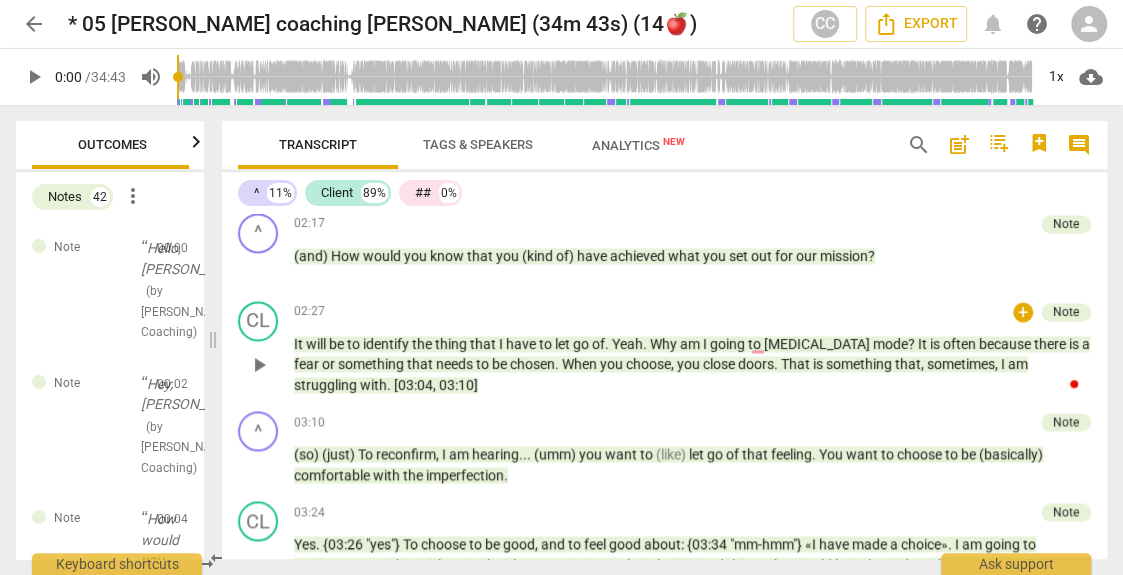 click on "It   will   be   to   identify   the   thing   that   I   have   to   let   go   of .   Yeah .   Why   am   I   going   to   [MEDICAL_DATA]   mode ?   It   is   often   because   there   is   a   fear   or   something   that   needs   to   be   chosen .   When   you   choose ,   you   close   doors .   That   is   something   that ,   sometimes ,   I   am   struggling   with .   [03:04 ,   03:10]" at bounding box center [692, 365] 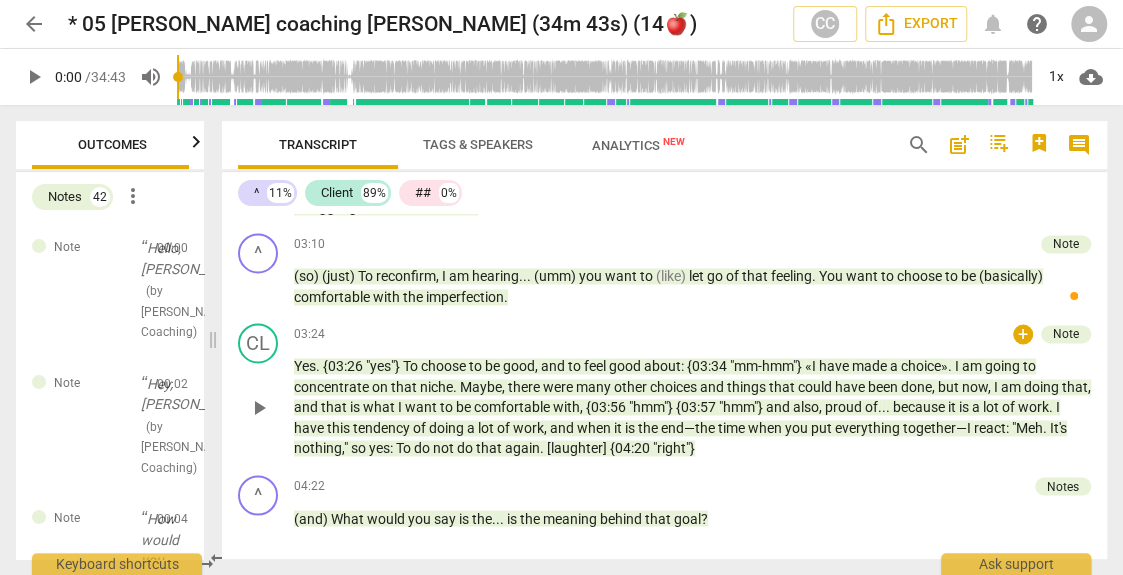 scroll, scrollTop: 1466, scrollLeft: 0, axis: vertical 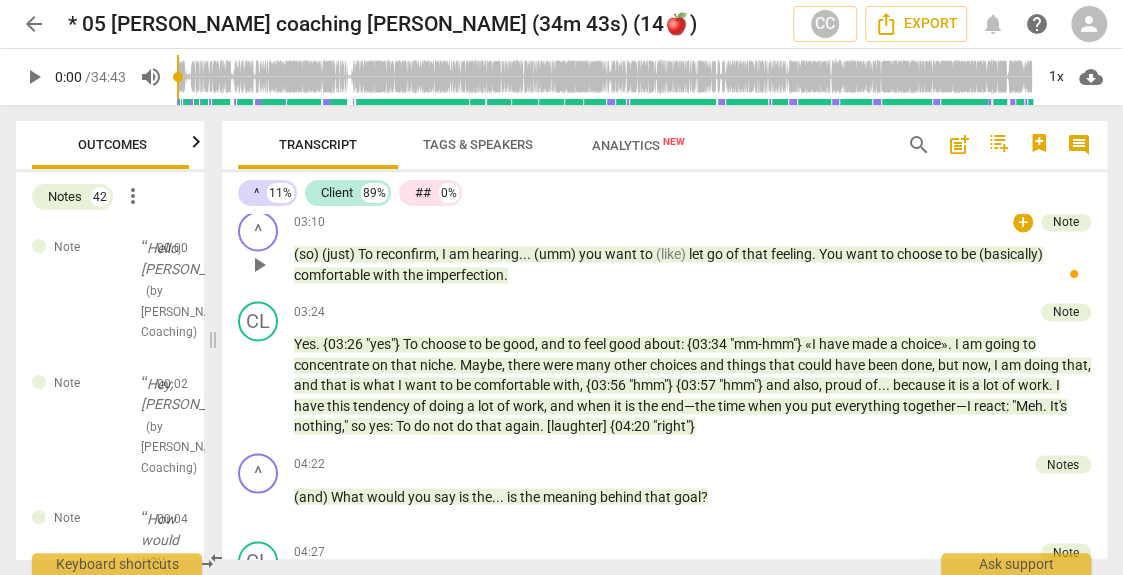 click on "(so)   (just)   To   reconfirm ,   I   am   hearing . . .   (umm)   you   want   to   (like)   let   go   of   that   feeling .   You   want   to   choose   to   be   (basically)   comfortable   with   the   imperfection ." at bounding box center [692, 264] 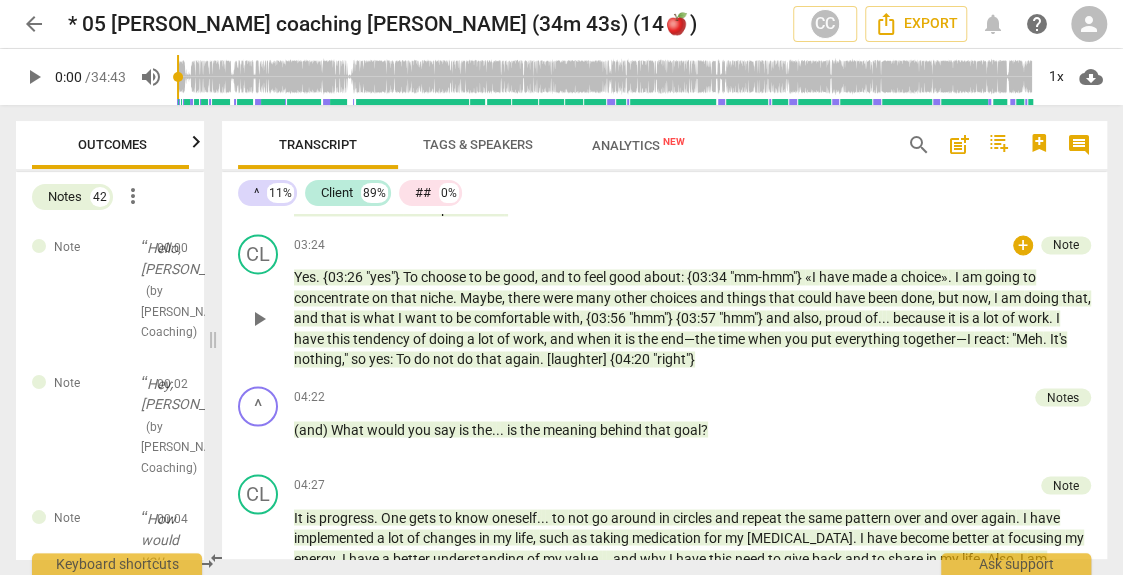 click on "Yes .   {03:26   "yes"}   To   choose   to   be   good ,   and   to   feel   good   about :   {03:34   "mm-hmm"}   «I   have   made   a   choice» .   I   am   going   to   concentrate   on   that   niche .   Maybe ,   there   were   many   other   choices   and   things   that   could   have   been   done ,   but   now ,   I   am   doing   that ,   and   that   is   what   I   want   to   be   comfortable   with ,   {03:56   "hmm"}   {03:57   "hmm"}   and   also ,   proud   of . . .   because   it   is   a   lot   of   work .   I   have   this   tendency   of   doing   a   lot   of   work ,   and   when   it   is   the   end—the   time   when   you   put   everything   together—I   react :   "Meh .   It's   nothing , "   so   yes :   To   do   not   do   that   again .   [laughter]   {04:20   "right"}" at bounding box center (692, 318) 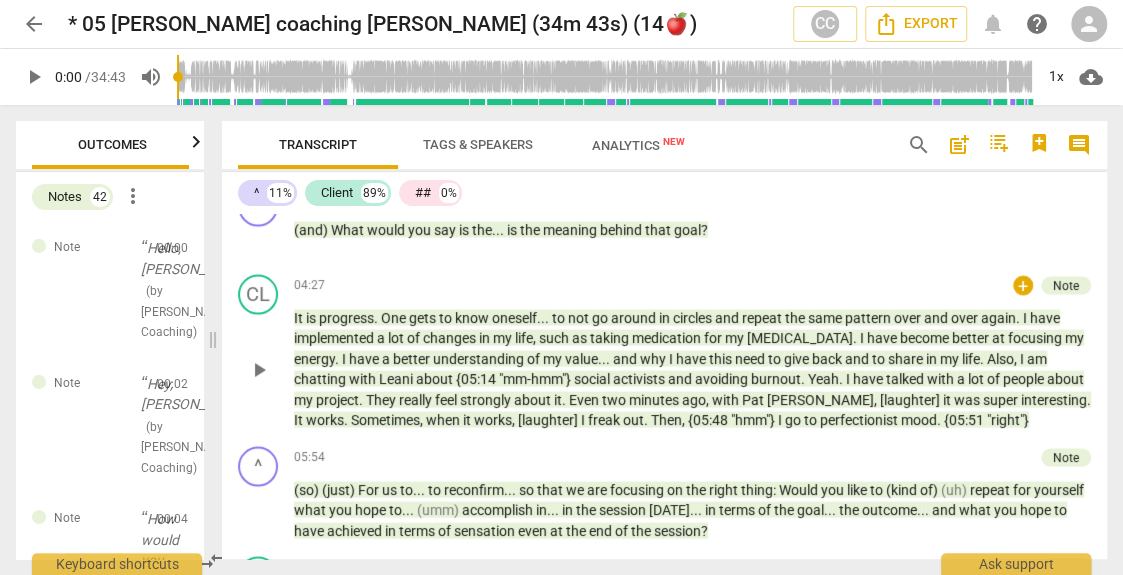 scroll, scrollTop: 1800, scrollLeft: 0, axis: vertical 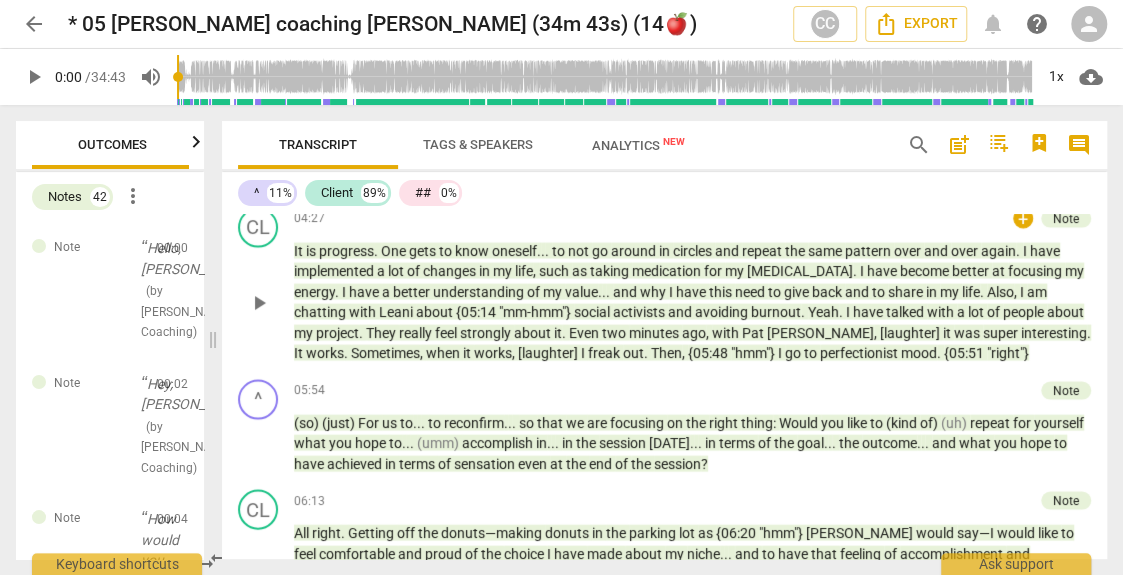 click on "It   is   progress .   One   gets   to   know   oneself . . .   to   not   go   around   in   circles   and   repeat   the   same   pattern   over   and   over   again .   I   have   implemented   a   lot   of   changes   in   my   life ,   such   as   taking   medication   for   my   [MEDICAL_DATA]   have   become   better   at   focusing   my   energy .   I   have   a   better   understanding   of   my   value . . .   and   why   I   have   this   need   to   give   back   and   to   share   in   my   life .   Also ,   I   am   chatting   with   [PERSON_NAME]   about   {05:14   "mm-hmm"}   social   activists   and   avoiding   burnout .   Yeah .   I   have   talked   with   a   lot   of   people   about   my   project .   They   really   feel   strongly   about   it .   Even   two   minutes   ago ,   with   [PERSON_NAME] ,   [laughter]   it   was   super   interesting .   It   works .   Sometimes ,   when   it   works ,   [laughter]   I   freak   out .   Then ,   {05:48   "hmm"}   I   go   to   perfectionist   mood ." at bounding box center [692, 301] 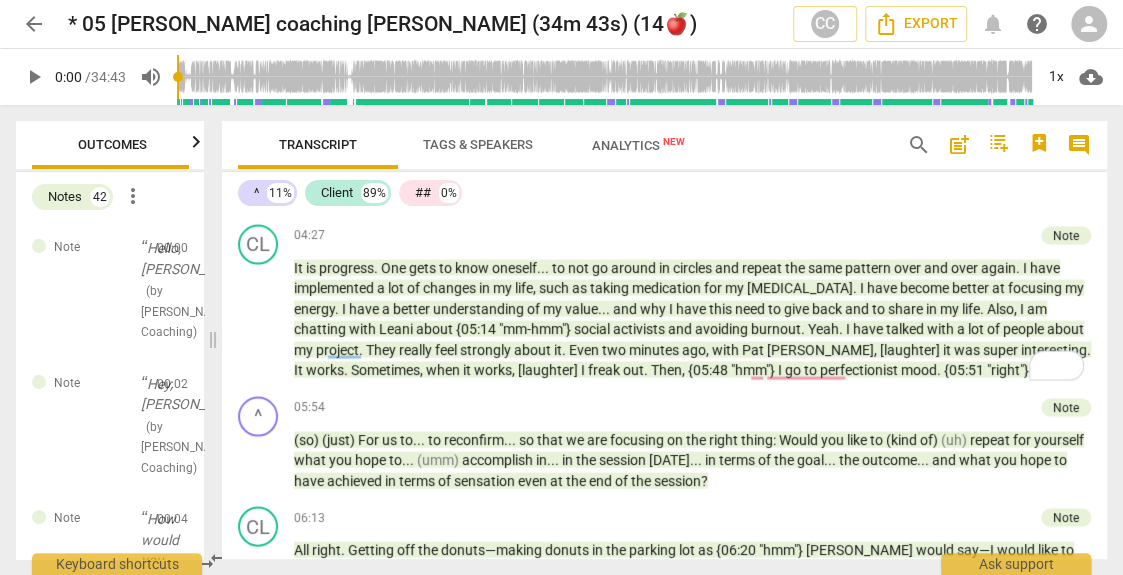 scroll, scrollTop: 1733, scrollLeft: 0, axis: vertical 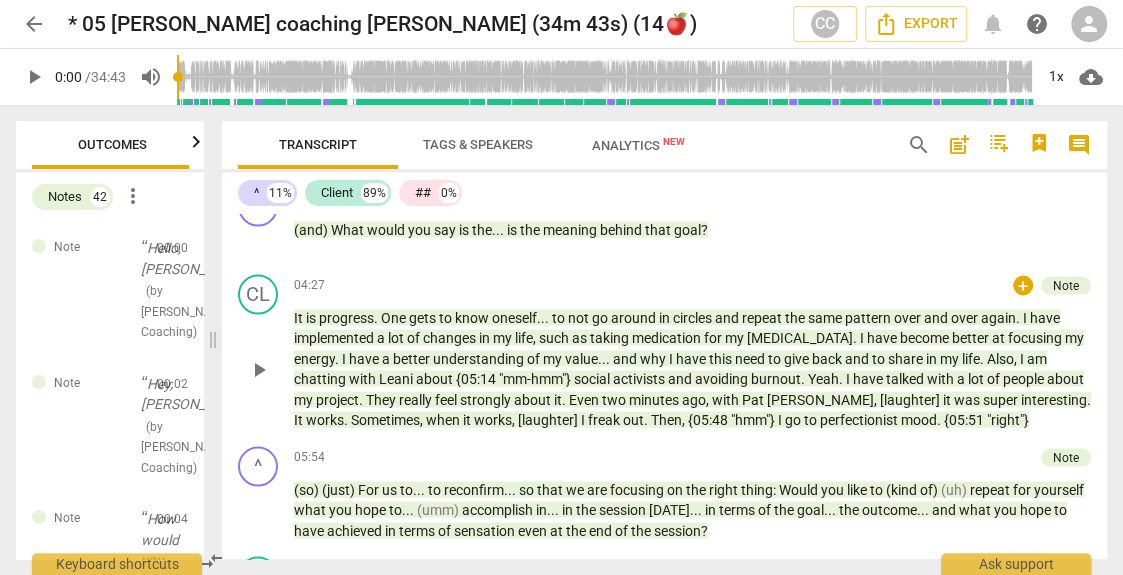 click on "It   is   progress .   One   gets   to   know   oneself . . .   to   not   go   around   in   circles   and   repeat   the   same   pattern   over   and   over   again .   I   have   implemented   a   lot   of   changes   in   my   life ,   such   as   taking   medication   for   my   [MEDICAL_DATA]   have   become   better   at   focusing   my   energy .   I   have   a   better   understanding   of   my   value . . .   and   why   I   have   this   need   to   give   back   and   to   share   in   my   life .   Also ,   I   am   chatting   with   [PERSON_NAME]   about   {05:14   "mm-hmm"}   social   activists   and   avoiding   burnout .   Yeah .   I   have   talked   with   a   lot   of   people   about   my   project .   They   really   feel   strongly   about   it .   Even   two   minutes   ago ,   with   [PERSON_NAME] ,   [laughter]   it   was   super   interesting .   It   works .   Sometimes ,   when   it   works ,   [laughter]   I   freak   out .   Then ,   {05:48   "hmm"}   I   go   to   perfectionist   mood ." at bounding box center [692, 368] 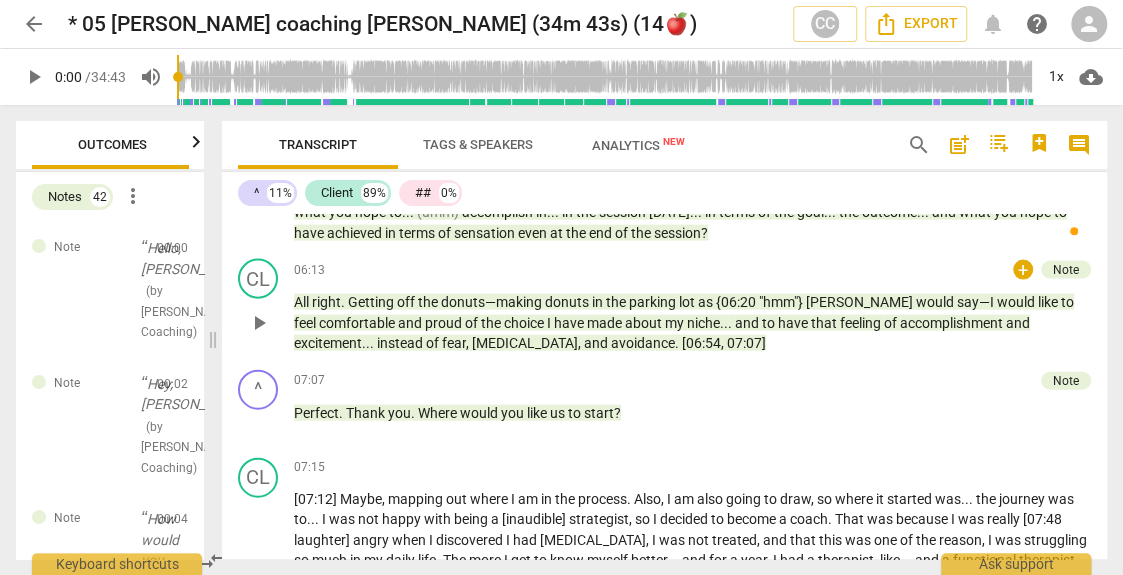 scroll, scrollTop: 2066, scrollLeft: 0, axis: vertical 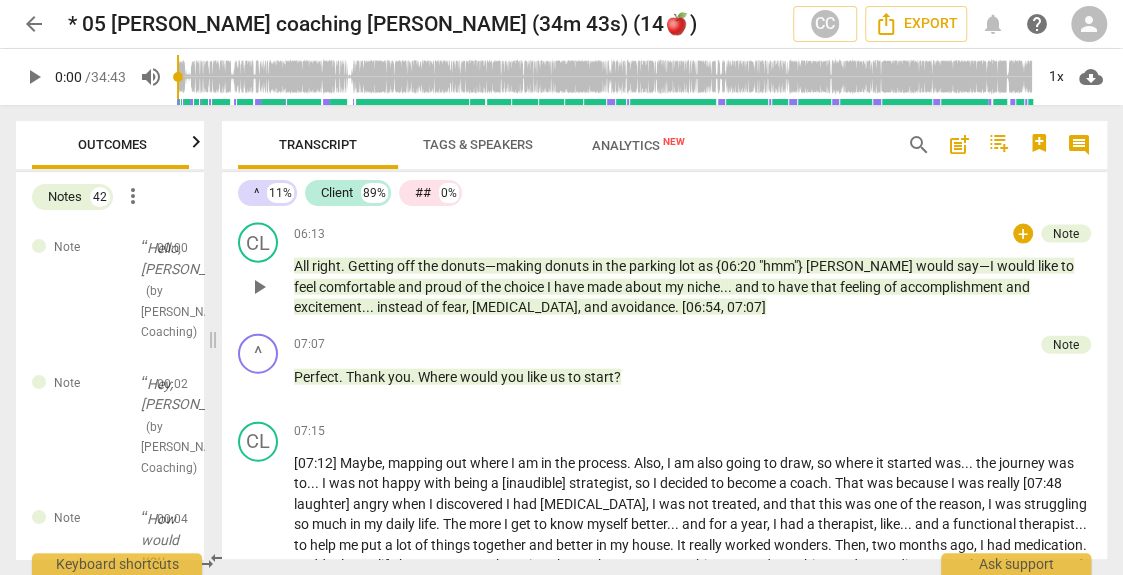 click on "All   right .   Getting   off   the   donuts—making   donuts   in   the   parking   lot   as   {06:20   "hmm"}   [PERSON_NAME]   would   say—I   would   like   to   feel   comfortable   and   proud   of   the   choice   I   have   made   about   my   niche . . .   and   to   have   that   feeling   of   accomplishment   and   excitement . . .   instead   of   fear ,   [MEDICAL_DATA] ,   and   avoidance .   [06:54 ,   07:07]" at bounding box center (692, 287) 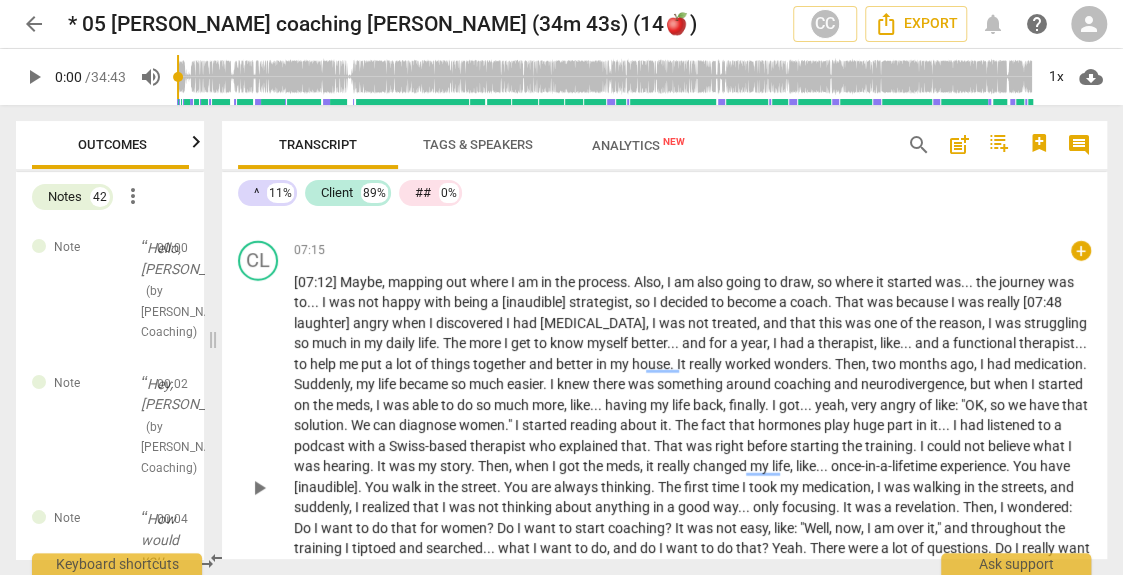 scroll, scrollTop: 2266, scrollLeft: 0, axis: vertical 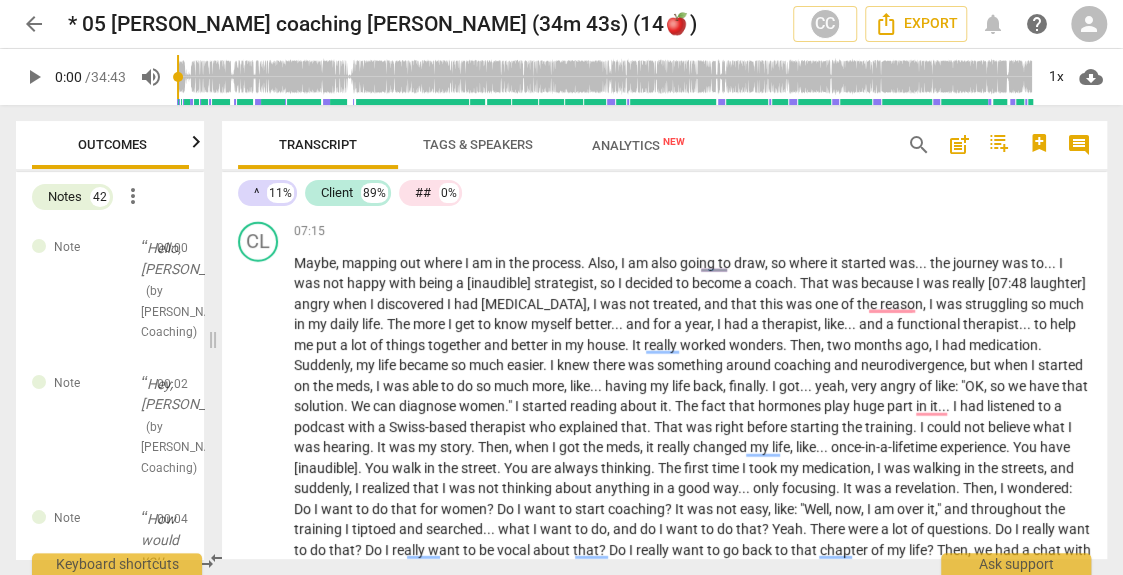 type 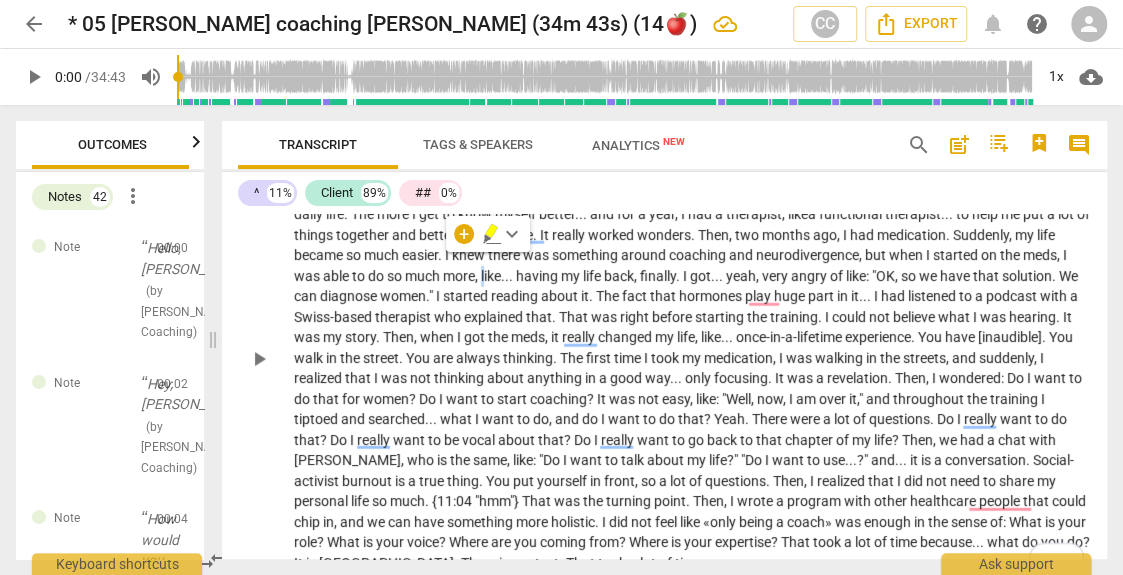 scroll, scrollTop: 2400, scrollLeft: 0, axis: vertical 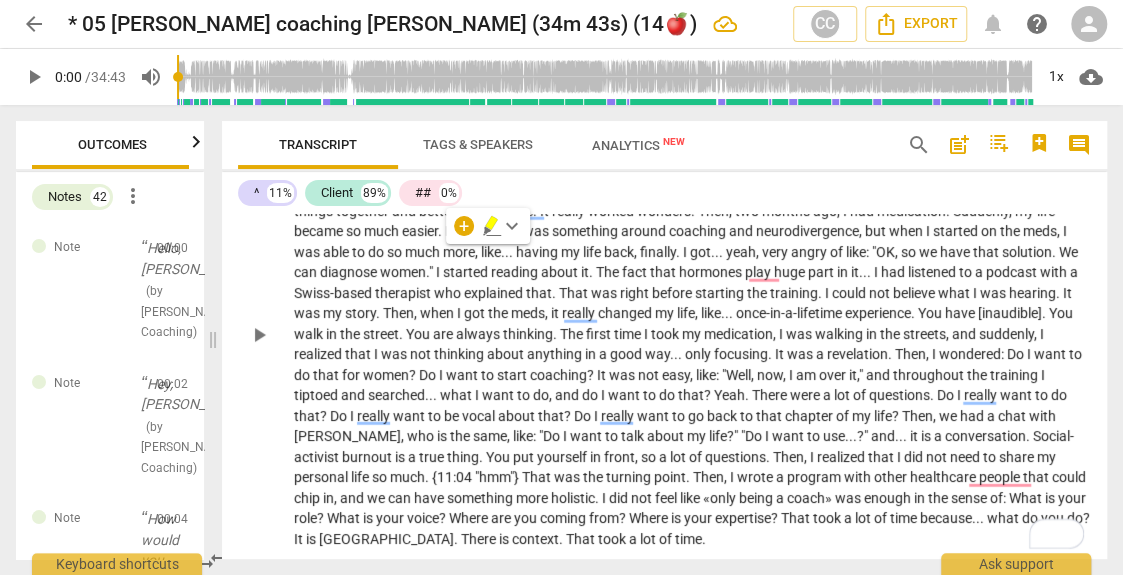click on "I" at bounding box center [686, 252] 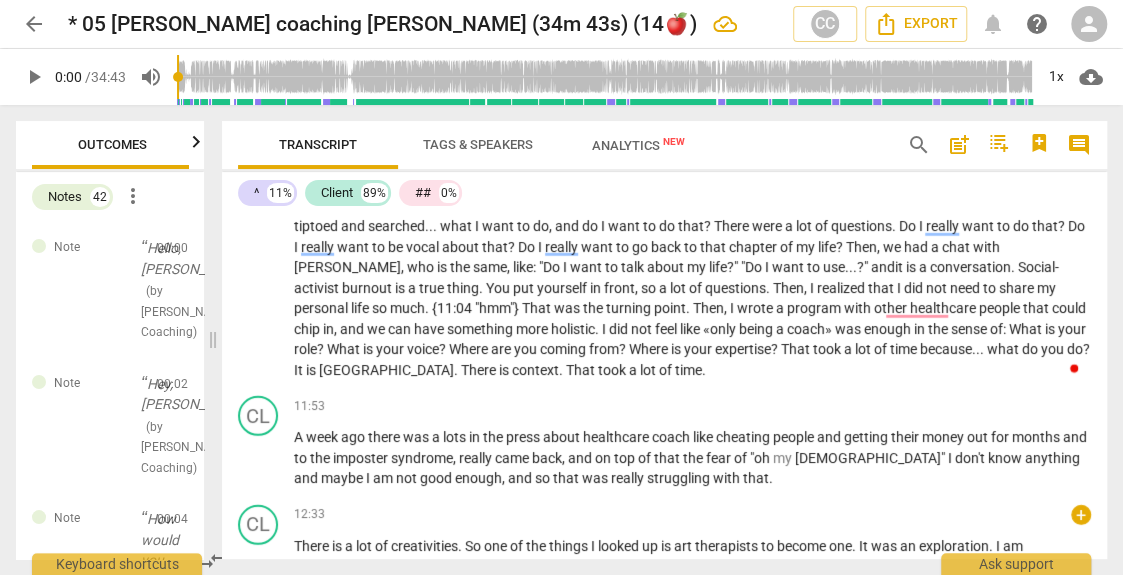 scroll, scrollTop: 2600, scrollLeft: 0, axis: vertical 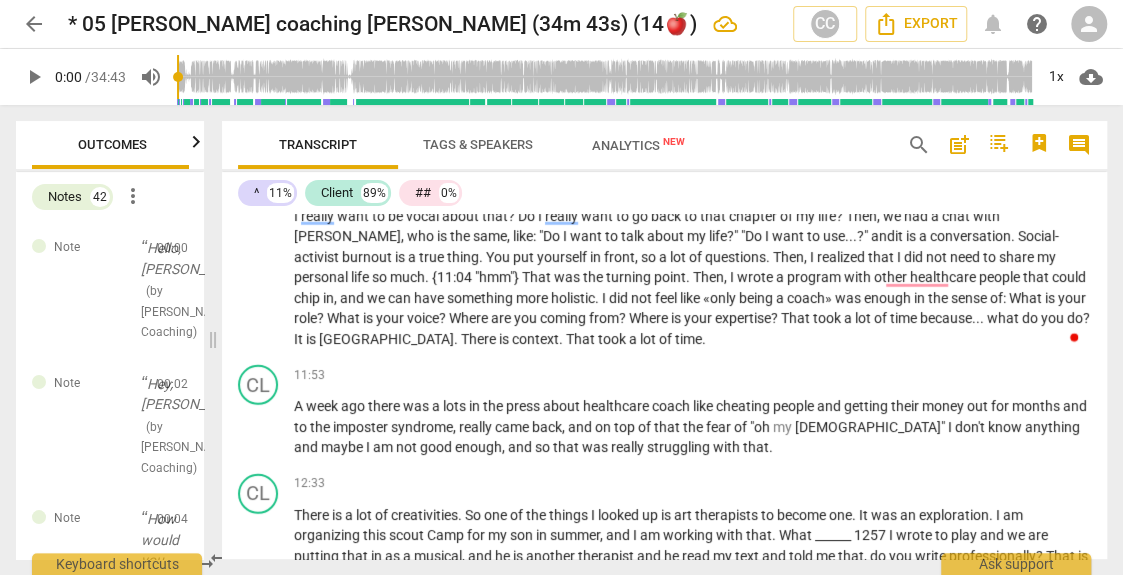 click on "wrote" at bounding box center (756, 277) 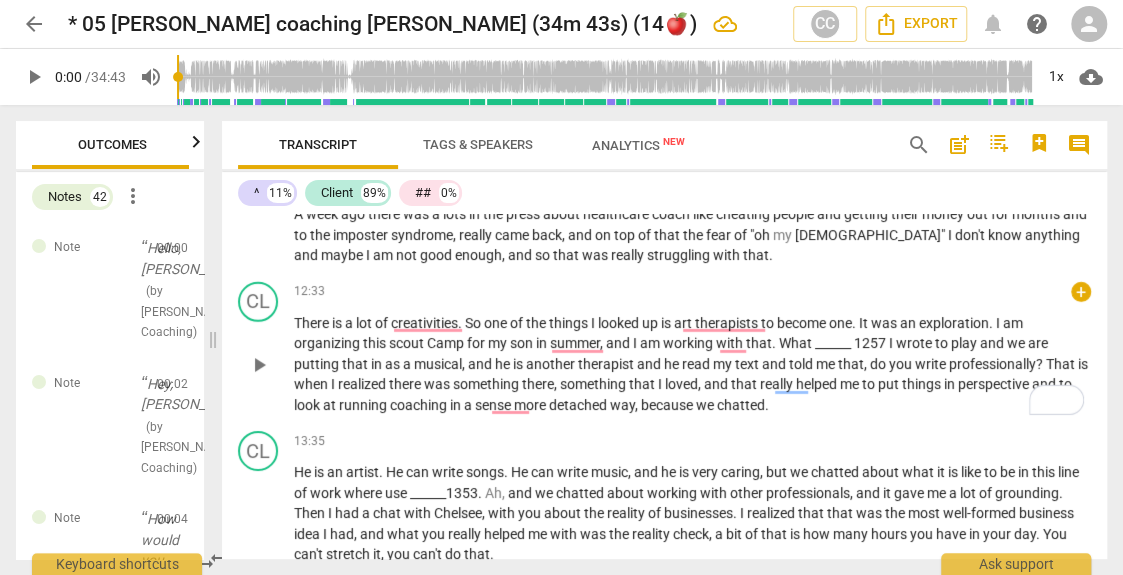 scroll, scrollTop: 2800, scrollLeft: 0, axis: vertical 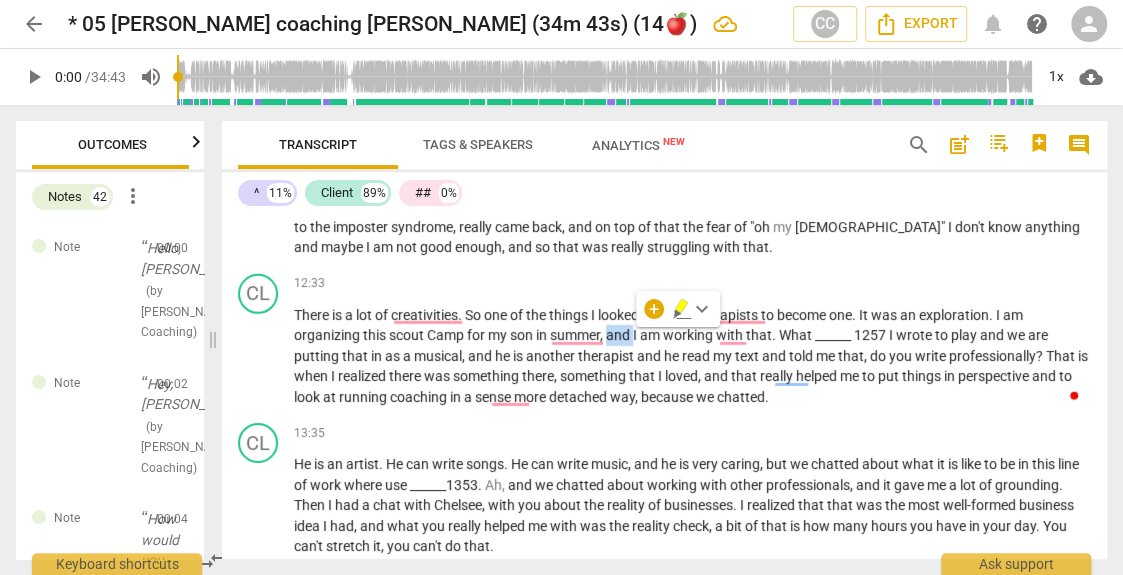 type 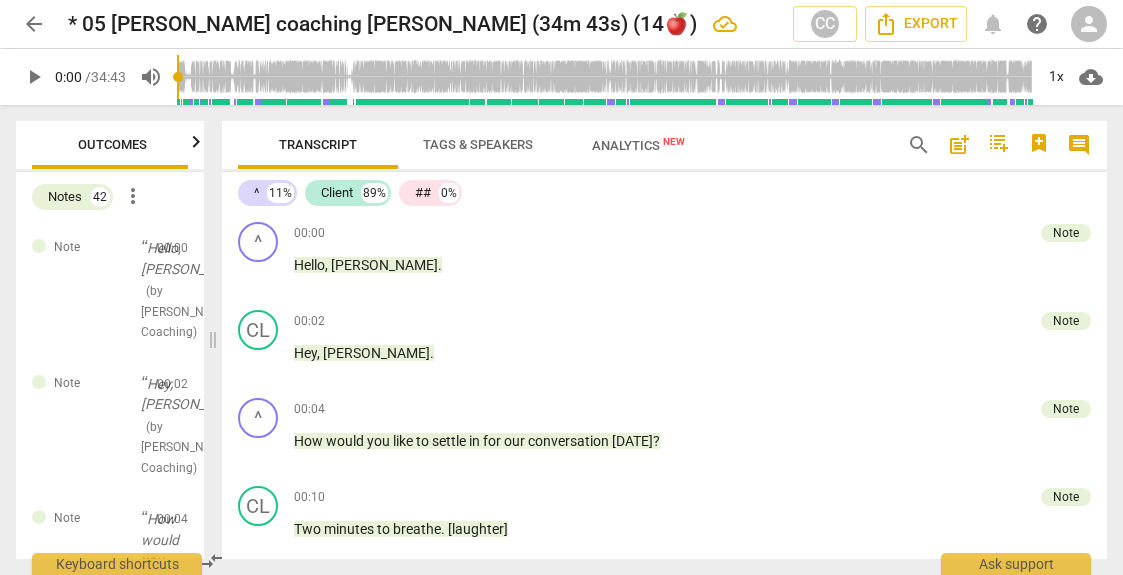 scroll, scrollTop: 0, scrollLeft: 0, axis: both 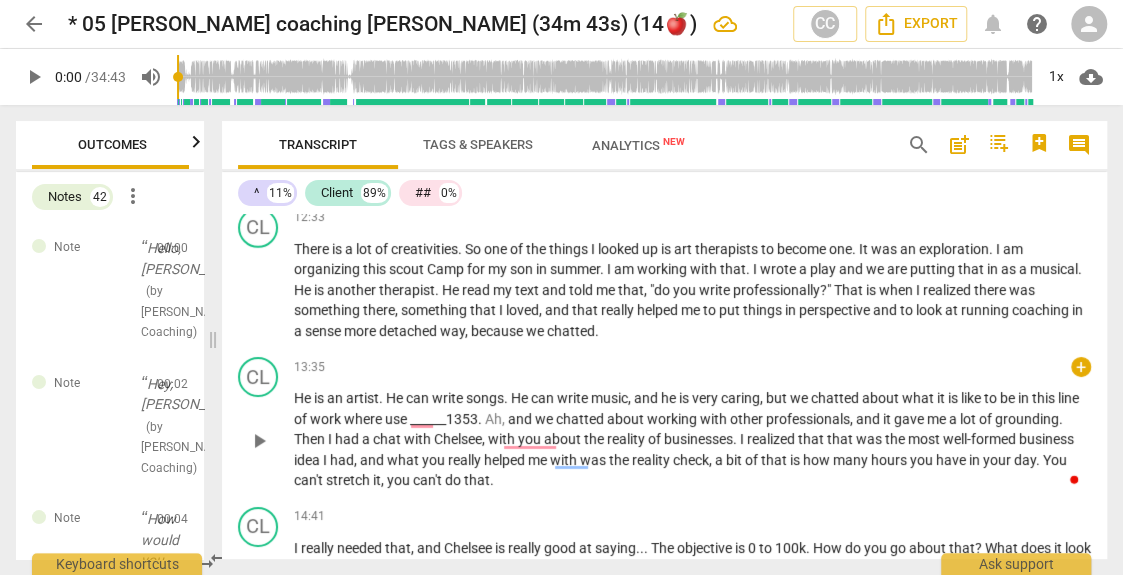 type 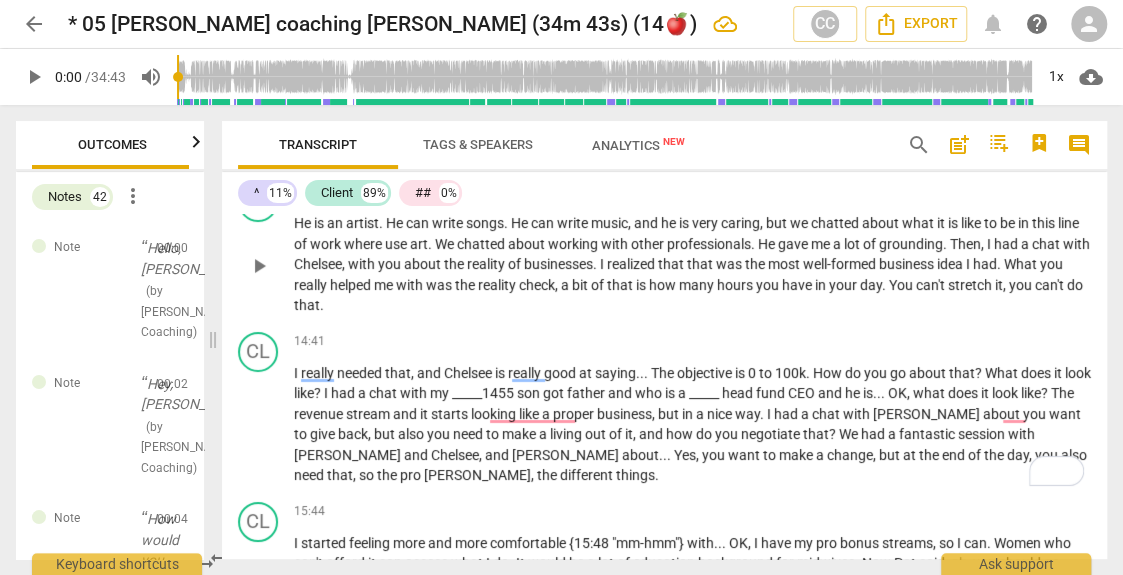 scroll, scrollTop: 3066, scrollLeft: 0, axis: vertical 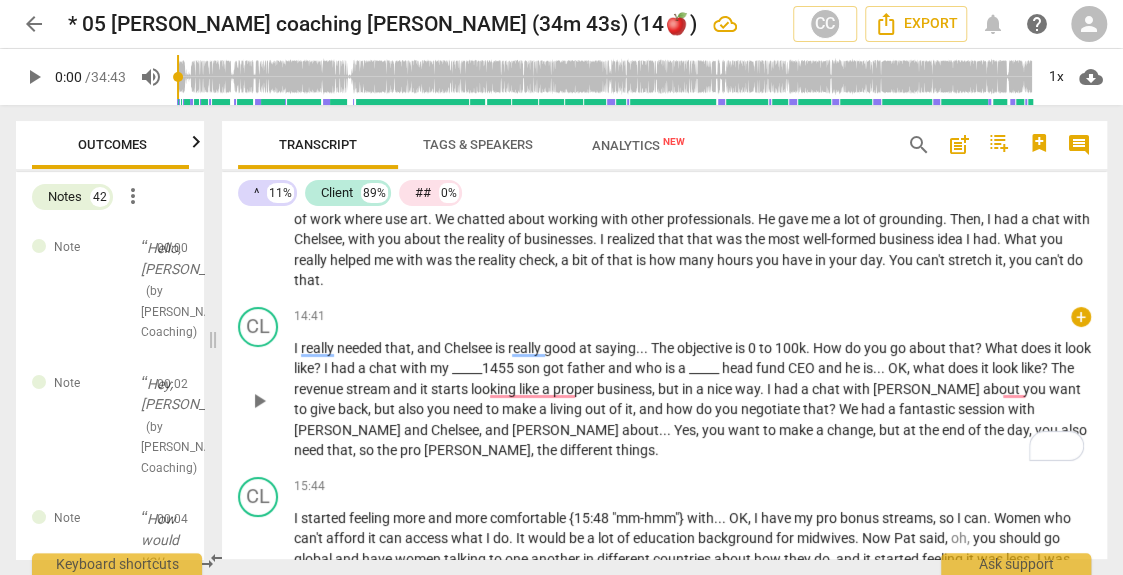 click on "objective" at bounding box center [706, 348] 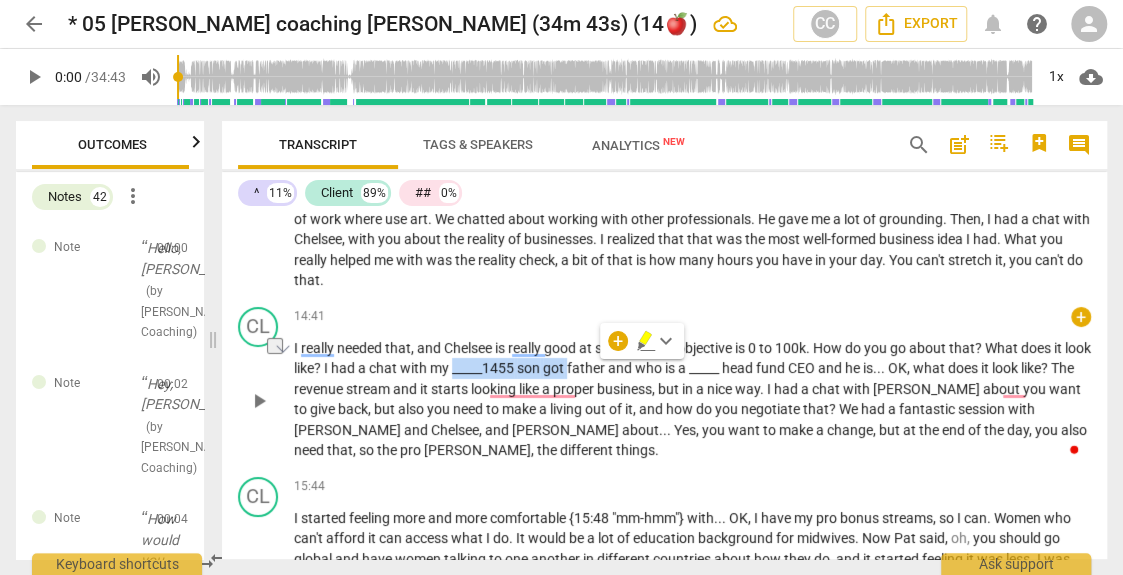 type 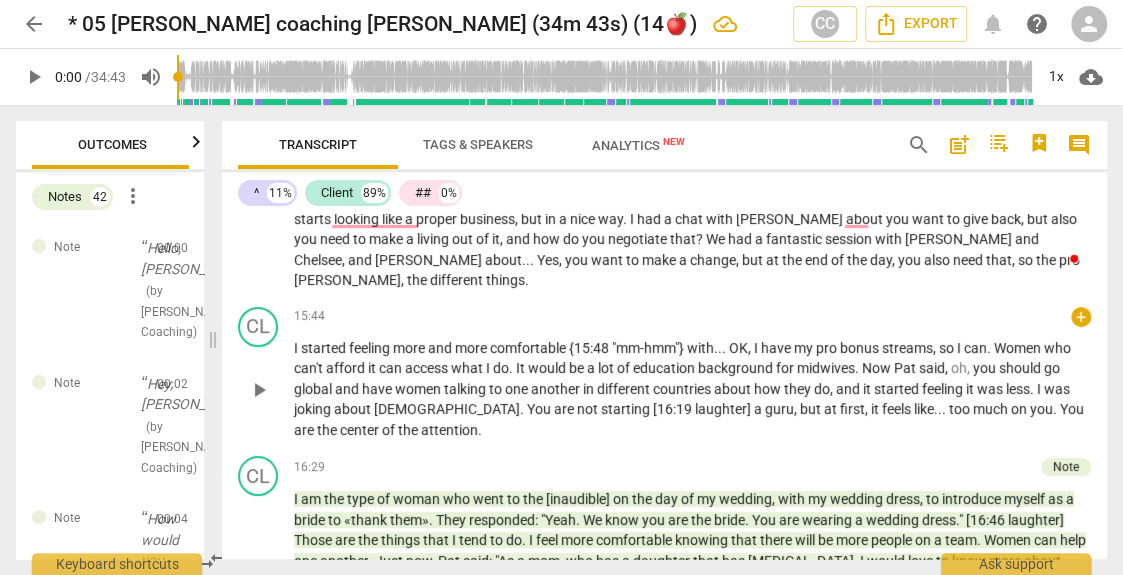 scroll, scrollTop: 3266, scrollLeft: 0, axis: vertical 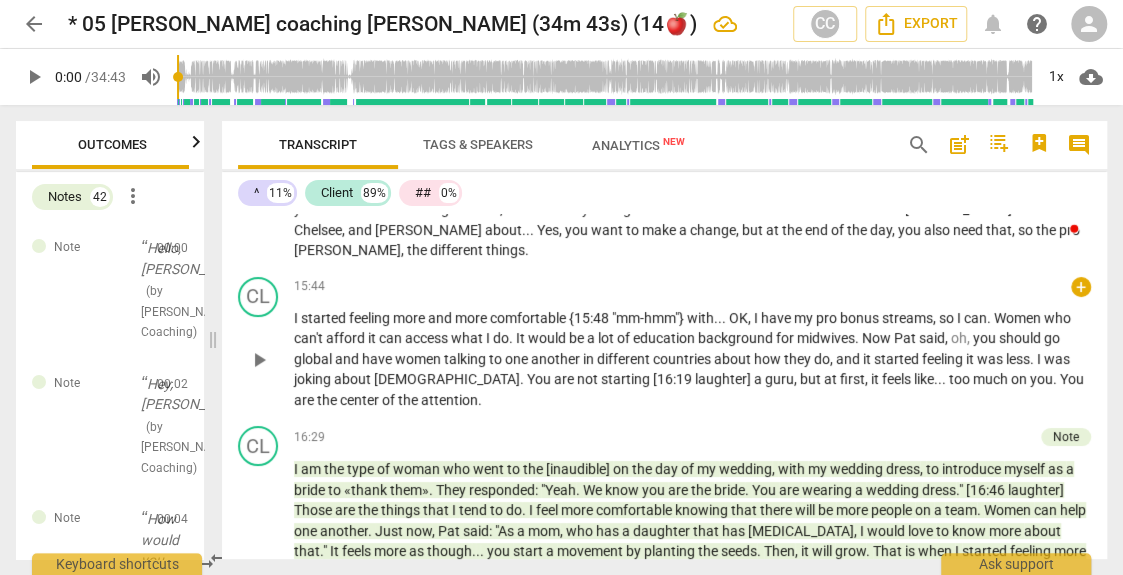 click on "." at bounding box center [725, 318] 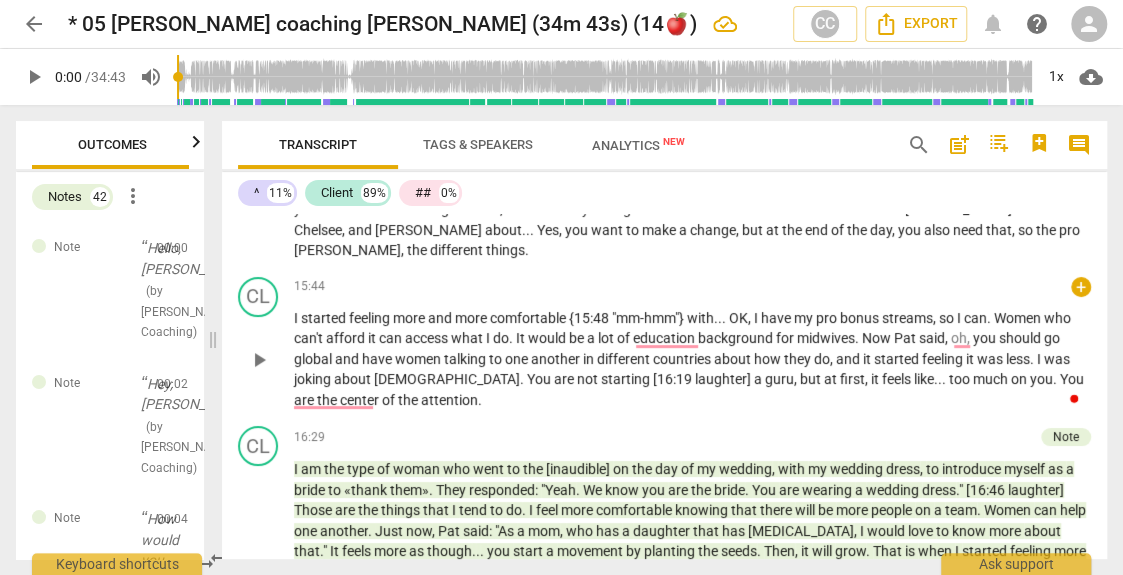 click on "." at bounding box center (990, 318) 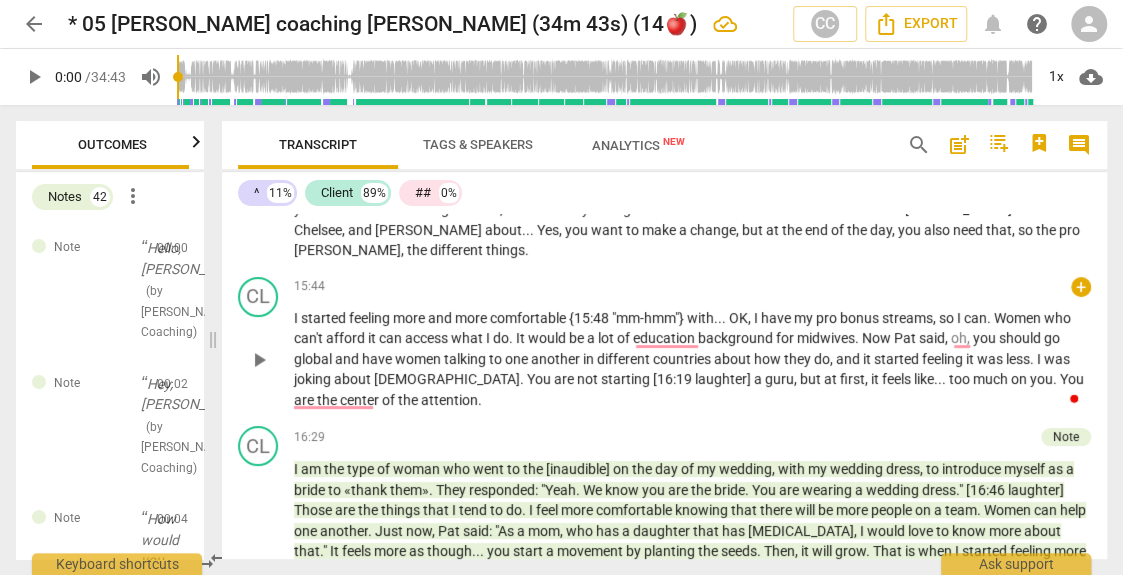 type 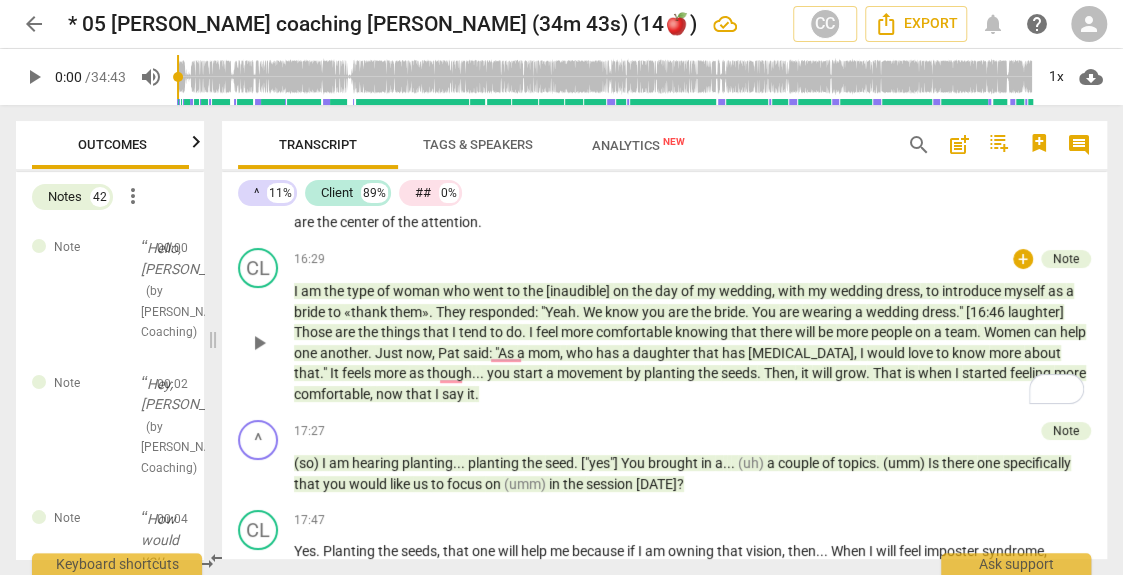 scroll, scrollTop: 3466, scrollLeft: 0, axis: vertical 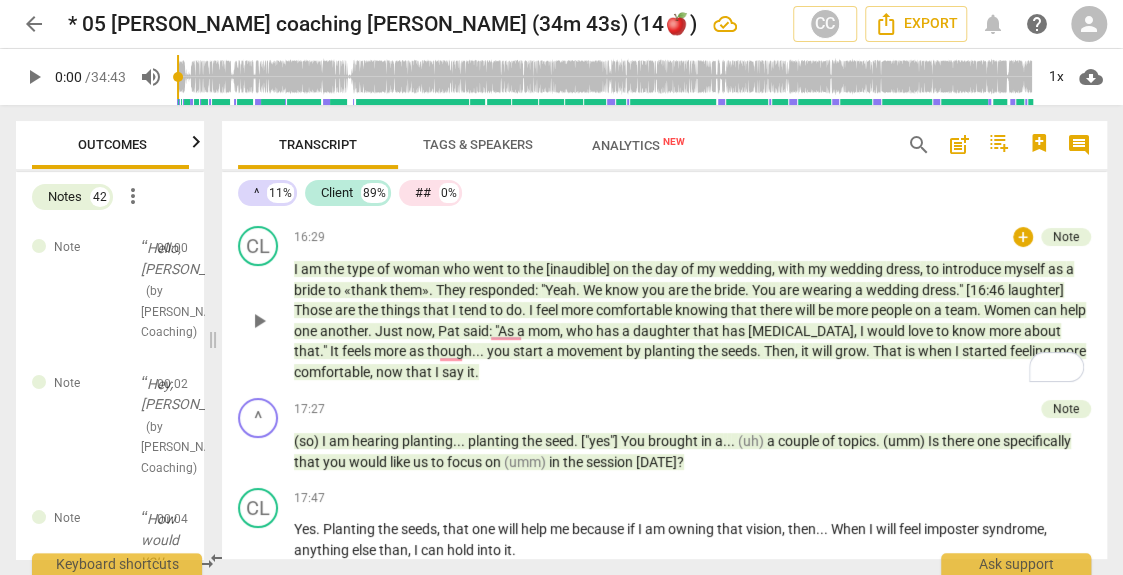 click on "I   am   the   type   of   woman   who   went   to   the   [inaudible]   on   the   day   of   my   wedding ,   with   my   wedding   dress ,   to   introduce   myself   as   a   bride   to   «thank   them» .   They   responded :   "Yeah .   We   know   you   are   the   bride .   You   are   wearing   a   wedding   dress . "   [16:46   laughter]   Those   are   the   things   that   I   tend   to   do .   I   feel   more   comfortable   knowing   that   there   will   be   more   people   on   a   team .   Women   can   help   one   another .   Just   now ,   Pat   said :   "As   a   mom ,   who   has   a   daughter   that   has   ADHD ,   I   would   love   to   know   more   about   that . "   It   feels   more   as   though . . .   you   start   a   movement   by   planting   the   seeds .   Then ,   it   will   grow .   That   is   when   I   started   feeling   more   comfortable ,   now   that   I   say   it ." at bounding box center [692, 320] 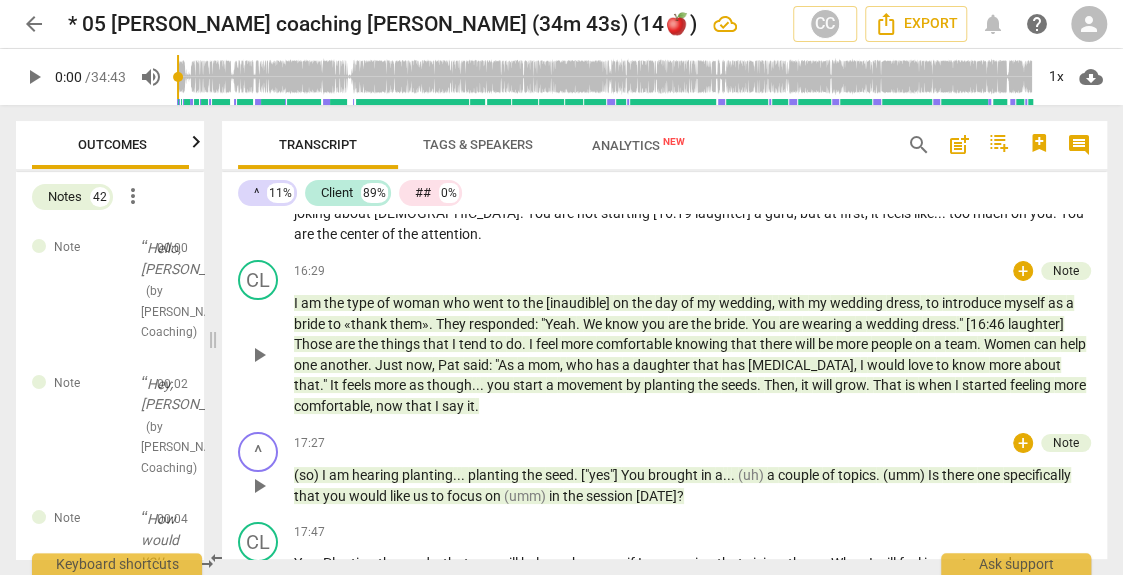 scroll, scrollTop: 3400, scrollLeft: 0, axis: vertical 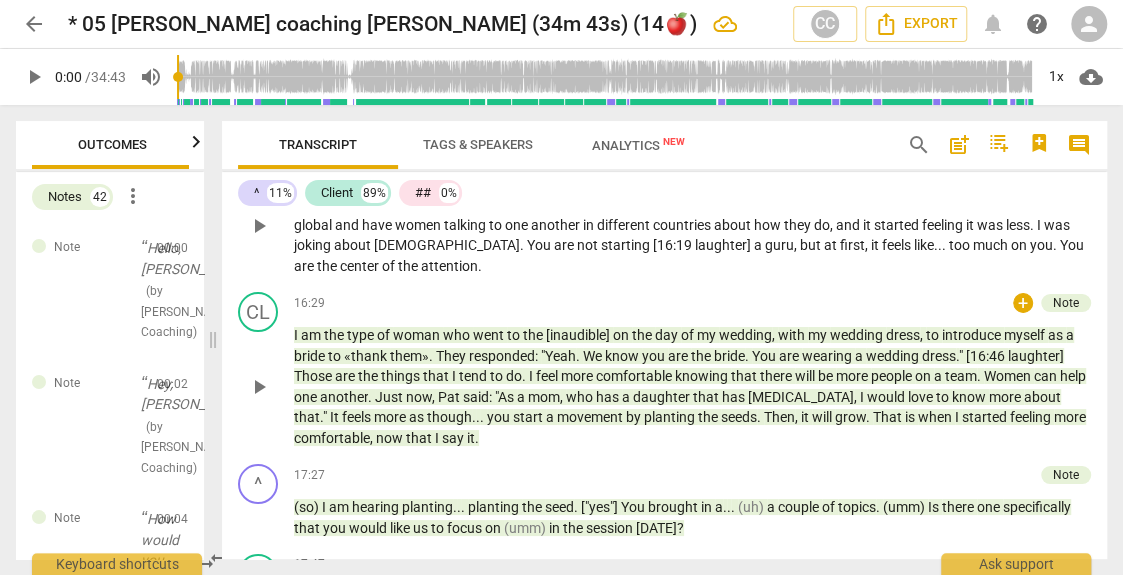 click on "I   am   the   type   of   woman   who   went   to   the   [inaudible]   on   the   day   of   my   wedding ,   with   my   wedding   dress ,   to   introduce   myself   as   a   bride   to   «thank   them» .   They   responded :   "Yeah .   We   know   you   are   the   bride .   You   are   wearing   a   wedding   dress . "   [16:46   laughter]   Those   are   the   things   that   I   tend   to   do .   I   feel   more   comfortable   knowing   that   there   will   be   more   people   on   a   team .   Women   can   help   one   another .   Just   now ,   Pat   said :   "As   a   mom ,   who   has   a   daughter   that   has   ADHD ,   I   would   love   to   know   more   about   that . "   It   feels   more   as   though . . .   you   start   a   movement   by   planting   the   seeds .   Then ,   it   will   grow .   That   is   when   I   started   feeling   more   comfortable ,   now   that   I   say   it ." at bounding box center [692, 386] 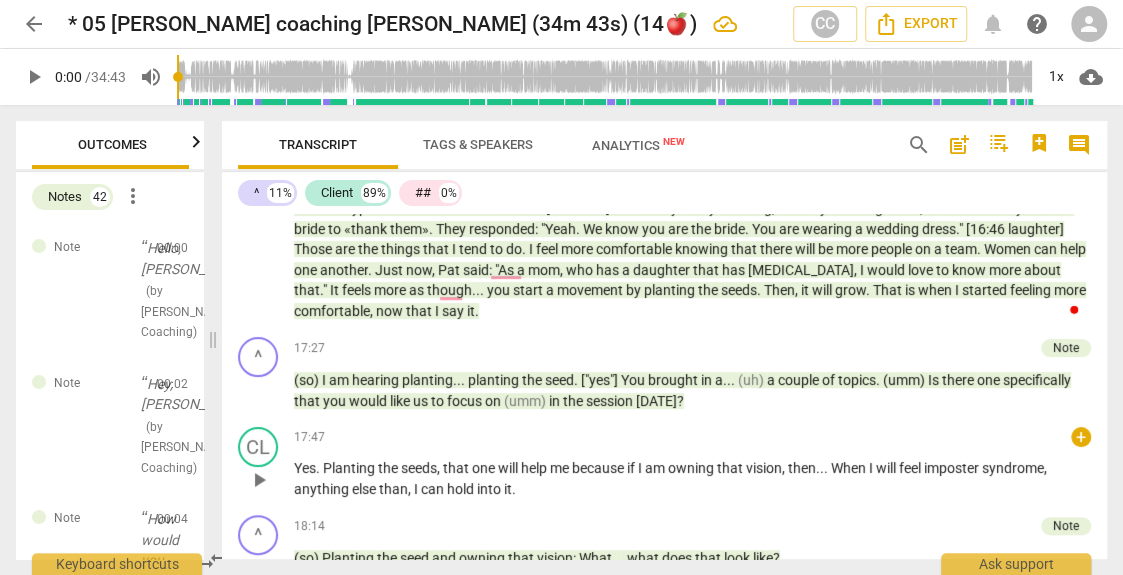 scroll, scrollTop: 3533, scrollLeft: 0, axis: vertical 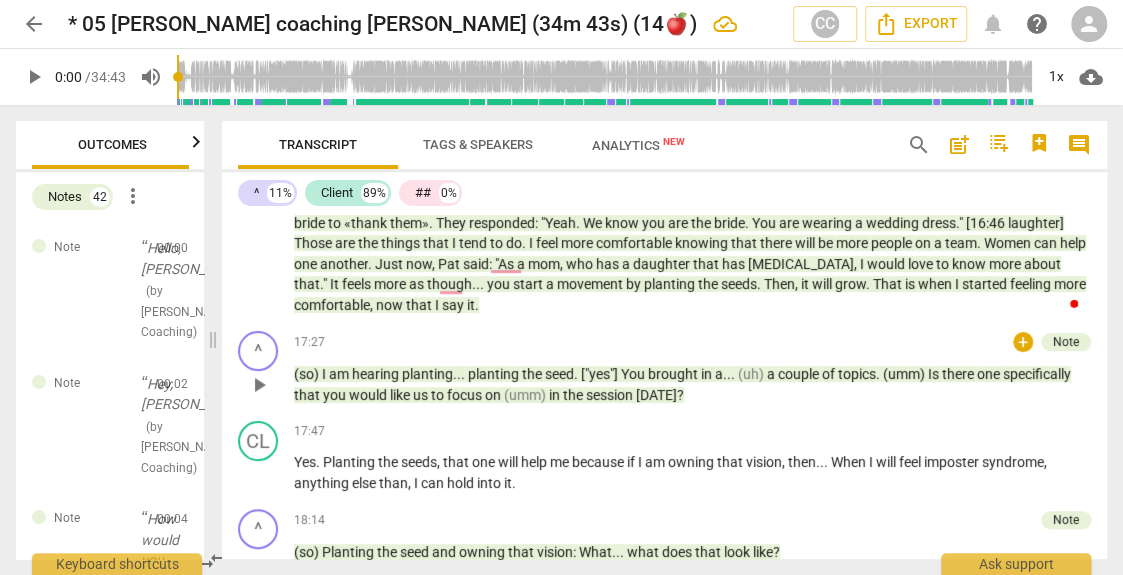 click on "(so)   I   am   hearing   planting . . .   planting   the   seed .   ["yes"]   You   brought   in   a . . .   (uh)   a   couple   of   topics .   (umm)   Is   there   one   specifically   that   you   would   like   us   to   focus   on   (umm)   in   the   session   today ?" at bounding box center (692, 384) 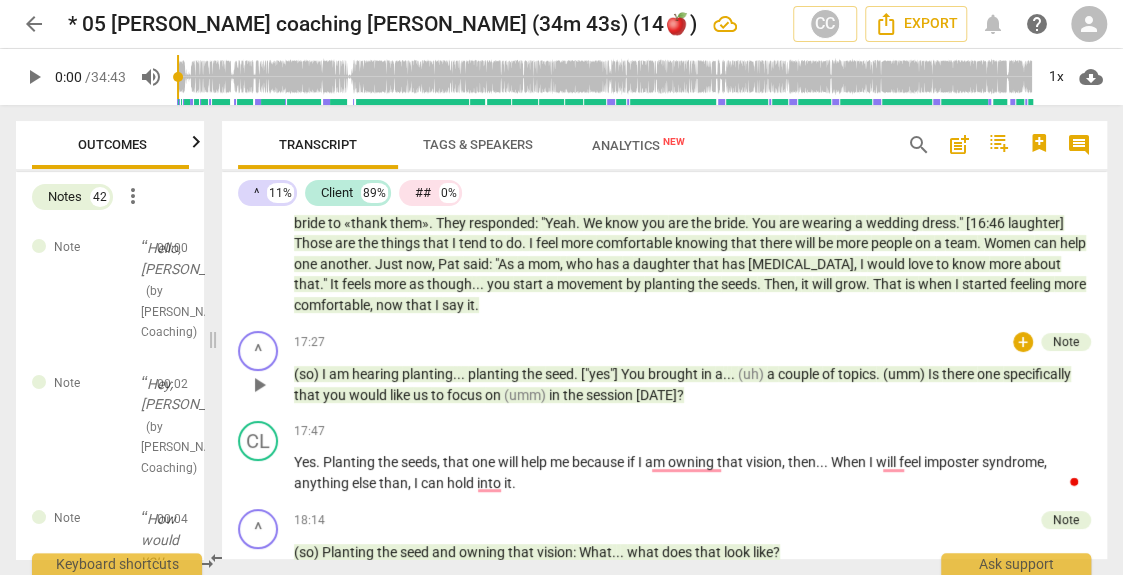 type 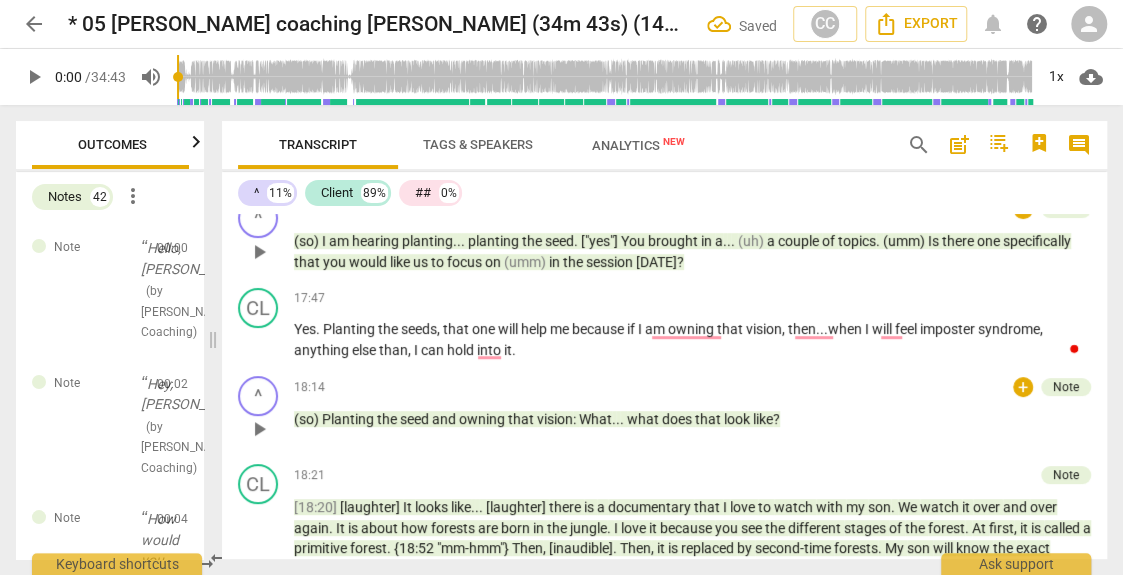 scroll, scrollTop: 3733, scrollLeft: 0, axis: vertical 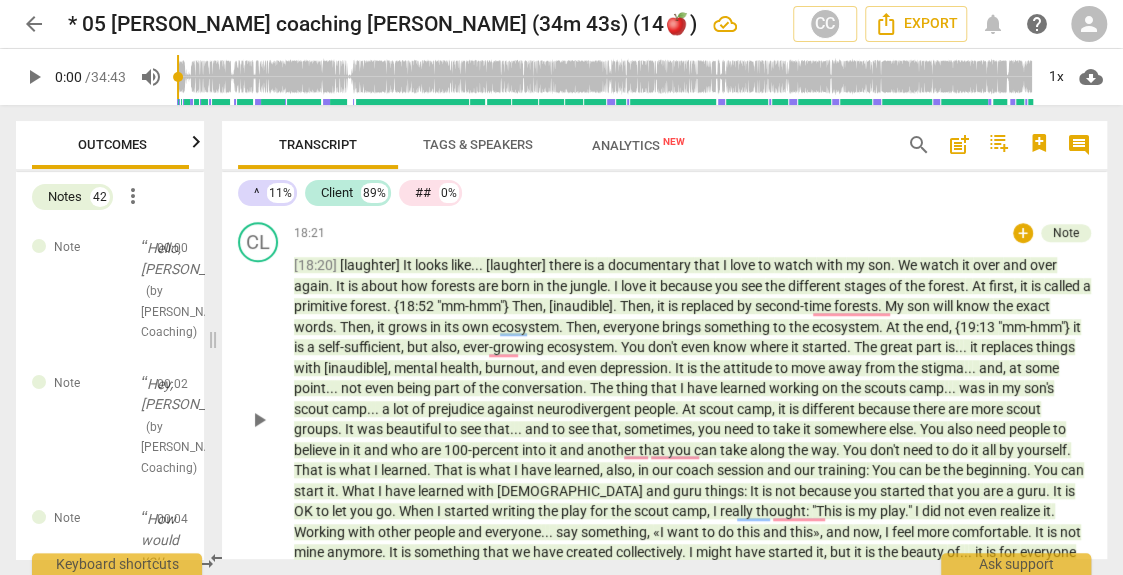 click on "[18:20]   [laughter]   It   looks   like . . .   [laughter]   there   is   a   documentary   that   I   love   to   watch   with   my   son .   We   watch   it   over   and   over   again .   It   is   about   how   forests   are   born   in   the   jungle .   I   love   it   because   you   see   the   different   stages   of   the   forest .   At   first ,   it   is   called   a   primitive   forest .   {18:52   "mm-hmm"}   Then ,   [inaudible] .   Then ,   it   is   replaced   by   second-time   forests .   My   son   will   know   the   exact   words .   Then ,   it   grows   in   its   own   ecosystem .   Then ,   everyone   brings   something   to   the   ecosystem .   At   the   end ,   {19:13   "mm-hmm"}   it   is   a   self-sufficient ,   but   also ,   ever-growing   ecosystem .   You   don't   even   know   where   it   started .   The   great   part   is . . .   it   replaces   things   with   [inaudible] ,   mental   health ,   burnout ,   and   even   depression .   It   is   the   attitude   to" at bounding box center [692, 419] 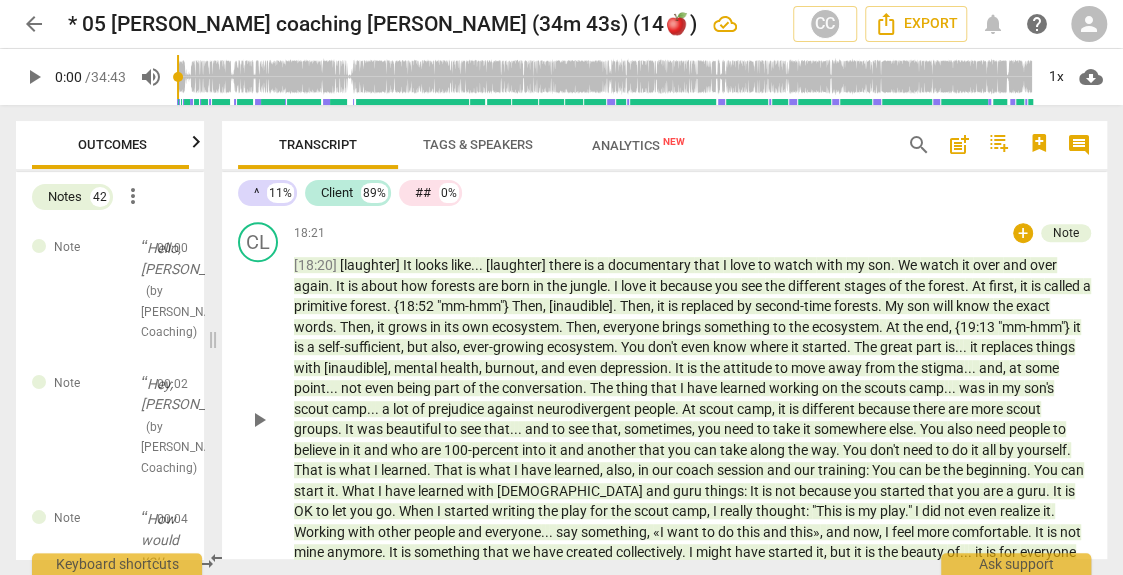 scroll, scrollTop: 3677, scrollLeft: 0, axis: vertical 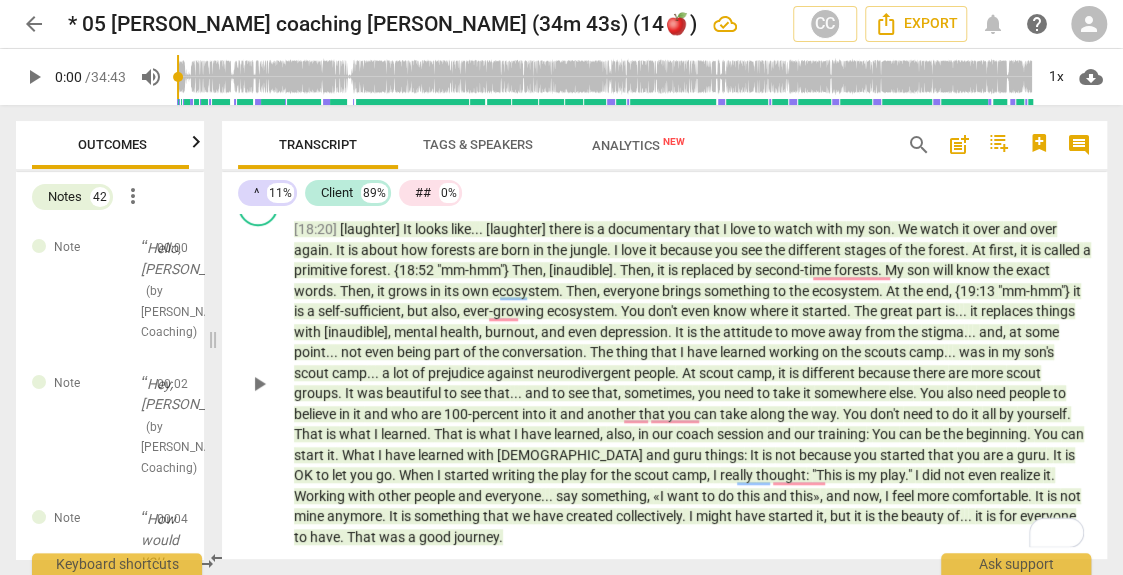 click on "[18:20]   [laughter]   It   looks   like . . .   [laughter]   there   is   a   documentary   that   I   love   to   watch   with   my   son .   We   watch   it   over   and   over   again .   It   is   about   how   forests   are   born   in   the   jungle .   I   love   it   because   you   see   the   different   stages   of   the   forest .   At   first ,   it   is   called   a   primitive   forest .   {18:52   "mm-hmm"}   Then ,   [inaudible] .   Then ,   it   is   replaced   by   second-time   forests .   My   son   will   know   the   exact   words .   Then ,   it   grows   in   its   own   ecosystem .   Then ,   everyone   brings   something   to   the   ecosystem .   At   the   end ,   {19:13   "mm-hmm"}   it   is   a   self-sufficient ,   but   also ,   ever-growing   ecosystem .   You   don't   even   know   where   it   started .   The   great   part   is . . .   it   replaces   things   with   [inaudible] ,   mental   health ,   burnout ,   and   even   depression .   It   is   the   attitude   to" at bounding box center [692, 383] 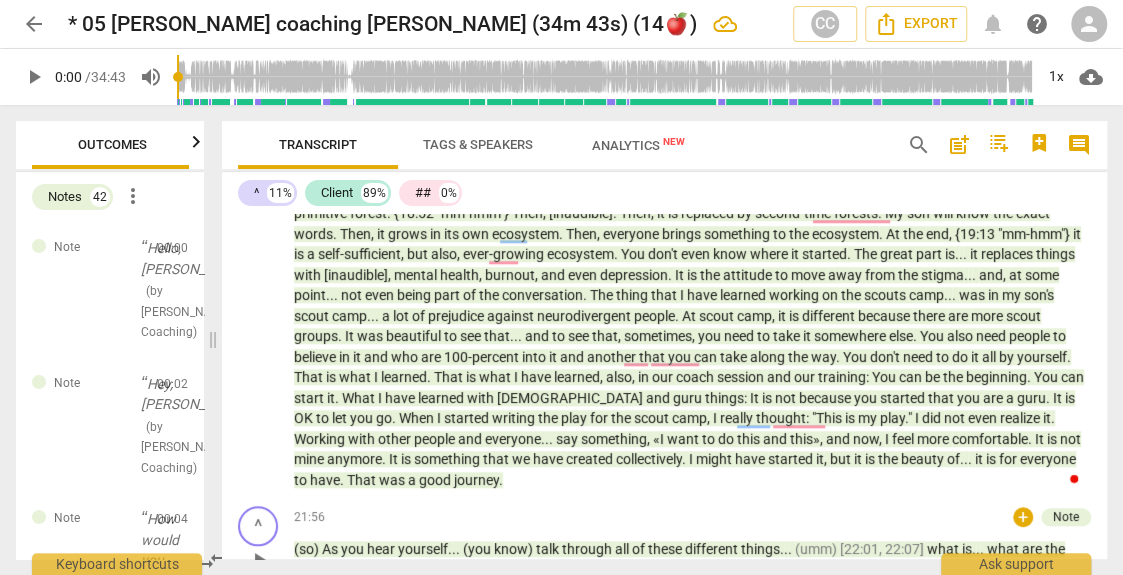 scroll, scrollTop: 4077, scrollLeft: 0, axis: vertical 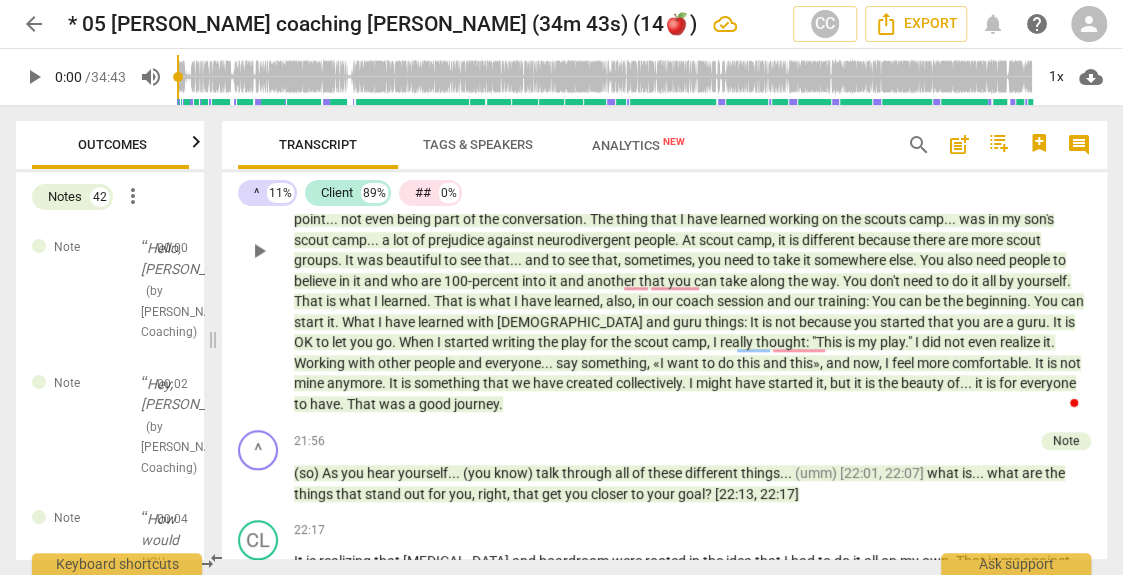 click on "[18:20]   [laughter]   It   looks   like . . .   [laughter]   there   is   a   documentary   that   I   love   to   watch   with   my   son .   We   watch   it   over   and   over   again .   It   is   about   how   forests   are   born   in   the   jungle .   I   love   it   because   you   see   the   different   stages   of   the   forest .   At   first ,   it   is   called   a   primitive   forest .   {18:52   "mm-hmm"}   Then ,   [inaudible] .   Then ,   it   is   replaced   by   second-time   forests .   My   son   will   know   the   exact   words .   Then ,   it   grows   in   its   own   ecosystem .   Then ,   everyone   brings   something   to   the   ecosystem .   At   the   end ,   {19:13   "mm-hmm"}   it   is   a   self-sufficient ,   but   also ,   ever-growing   ecosystem .   You   don't   even   know   where   it   started .   The   great   part   is . . .   it   replaces   things   with   [inaudible] ,   mental   health ,   burnout ,   and   even   depression .   It   is   the   attitude   to" at bounding box center [692, 250] 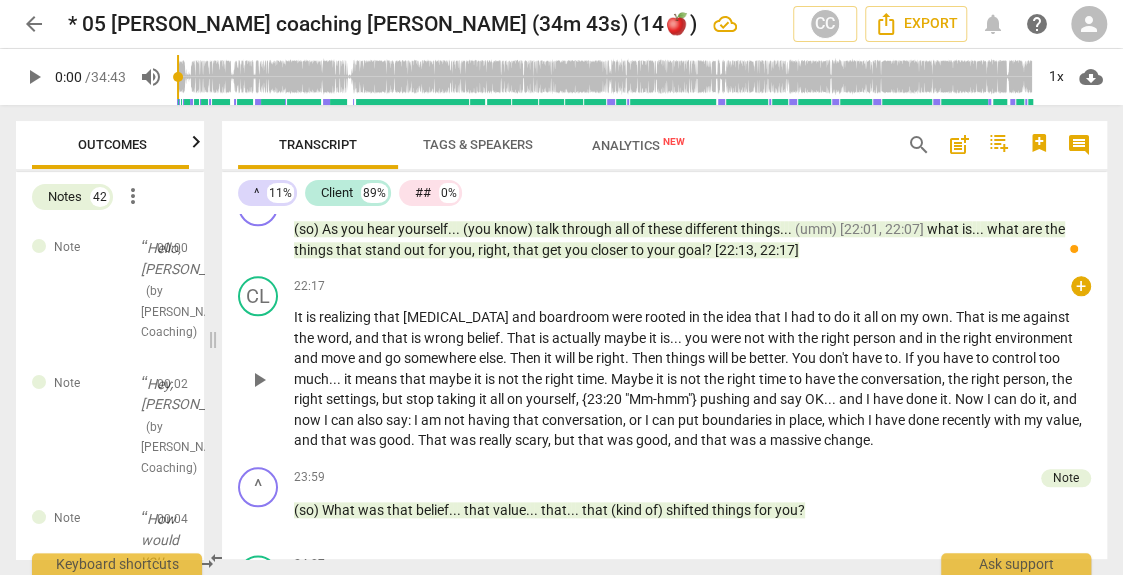 scroll, scrollTop: 4344, scrollLeft: 0, axis: vertical 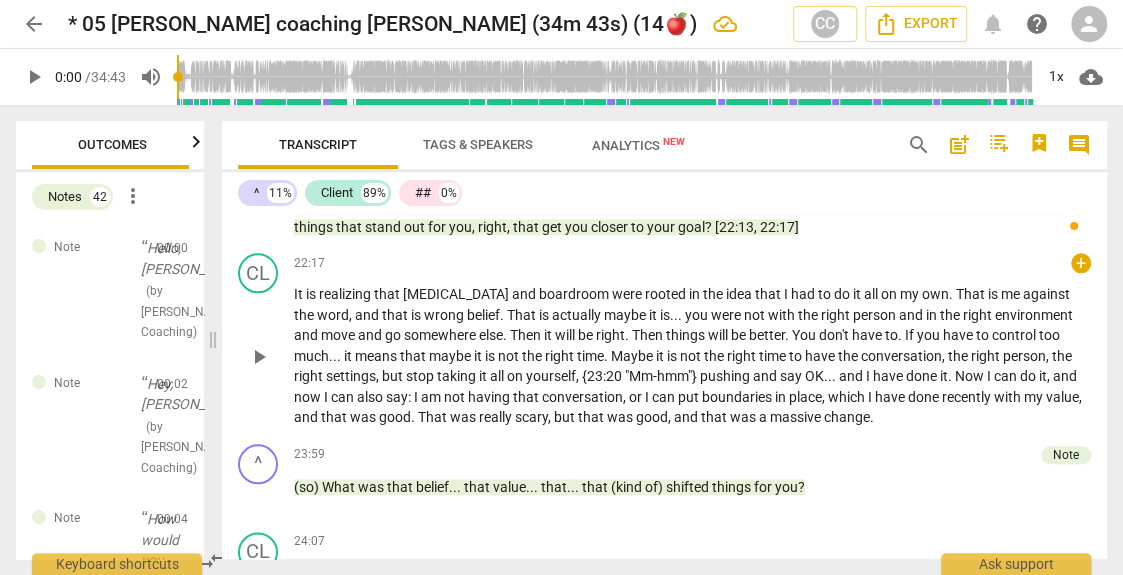 click on "realizing" at bounding box center (346, 294) 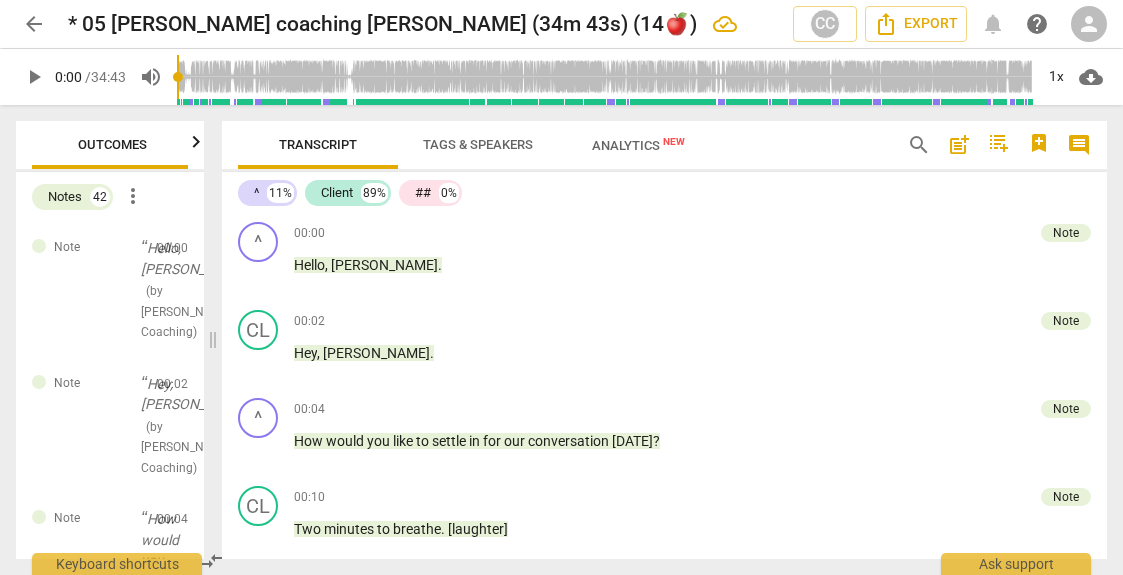 scroll, scrollTop: 0, scrollLeft: 0, axis: both 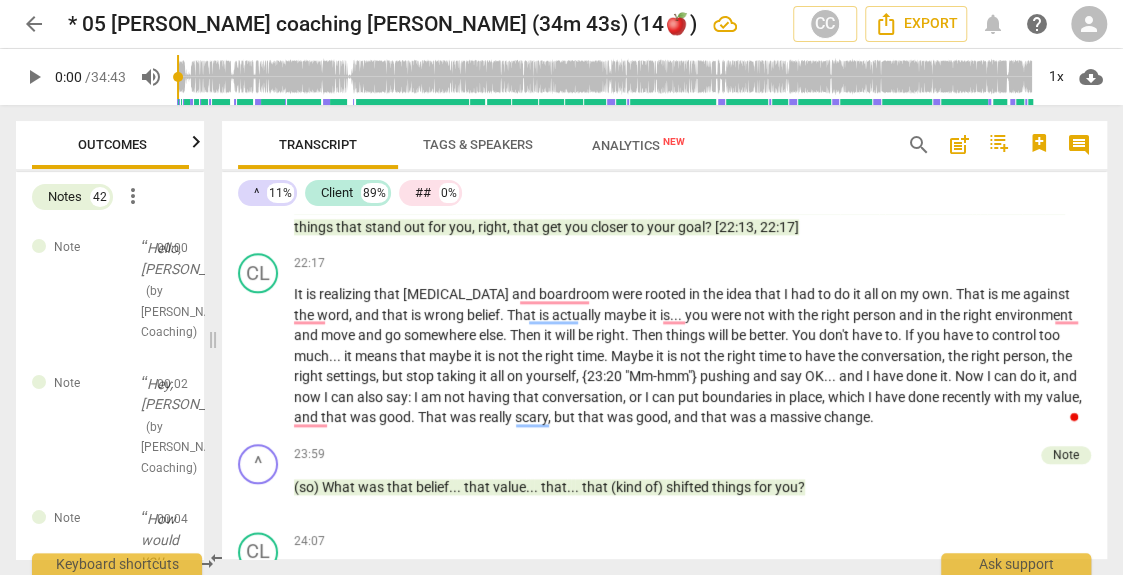 type 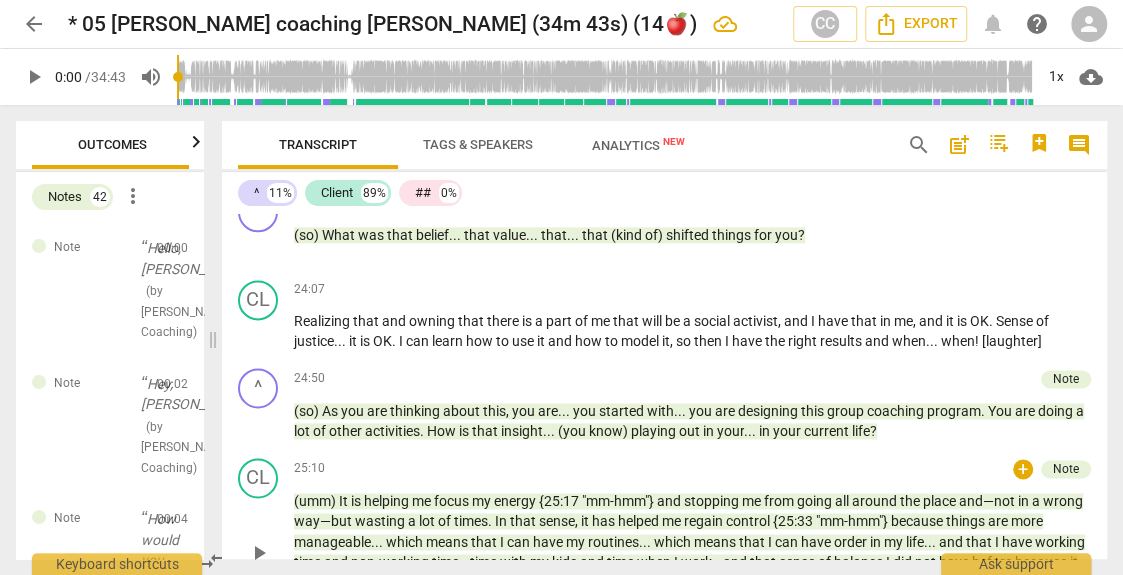 scroll, scrollTop: 4610, scrollLeft: 0, axis: vertical 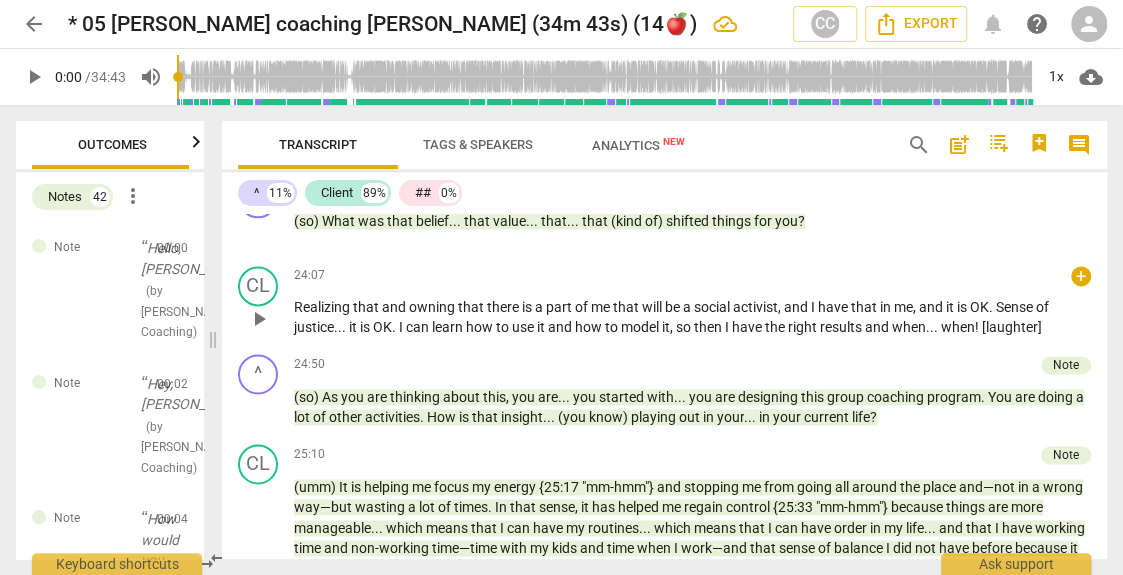 click on "Realizing" at bounding box center (323, 307) 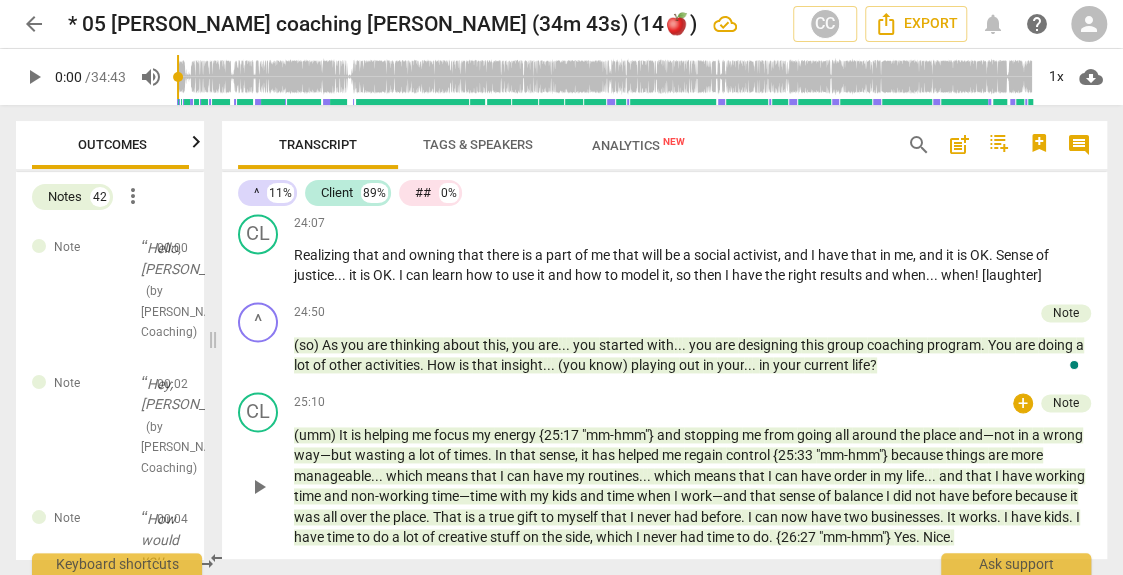 scroll, scrollTop: 4677, scrollLeft: 0, axis: vertical 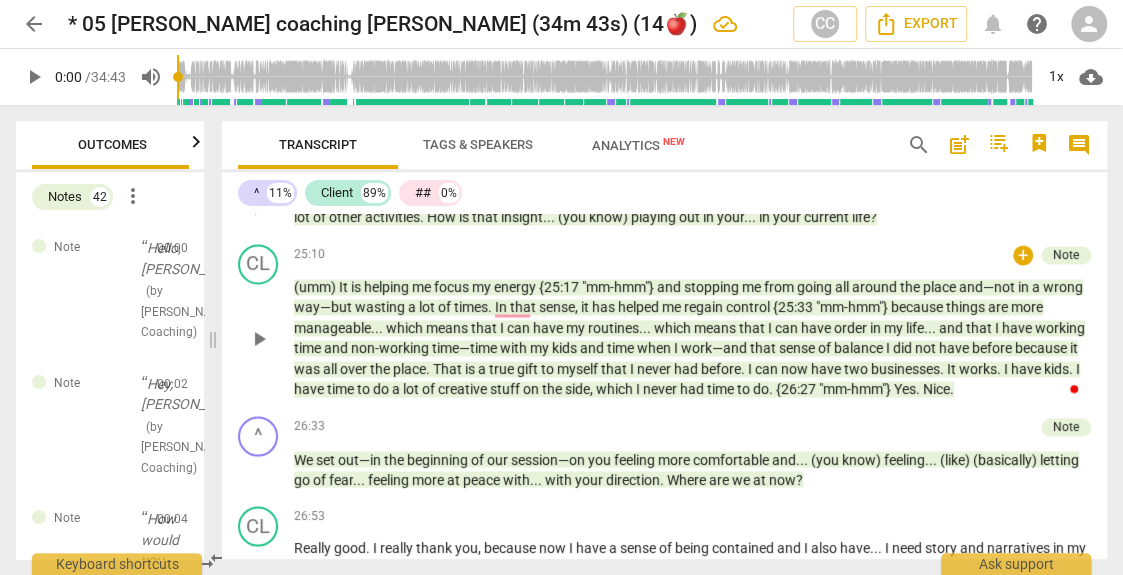 click on "(umm)   It   is   helping   me   focus   my   energy   {25:17   "mm-hmm"}   and   stopping   me   from   going   all   around   the   place   and—not   in   a   wrong   way—but   wasting   a   lot   of   times .   In   that   sense ,   it   has   helped   me   regain   control   {25:33   "mm-hmm"}   because   things   are   more   manageable . . .   which   means   that   I   can   have   my   routines . . .   which   means   that   I   can   have   order   in   my   life . . .   and   that   I   have   working   time   and   non-working   time—time   with   my   kids   and   time   when   I   work—and   that   sense   of   balance   I   did   not   have   before   because   it   was   all   over   the   place .   That   is   a   true   gift   to   myself   that   I   never   had   before .   I   can   now   have   two   businesses .   It   works .   I   have   kids .   I   have   time   to   do   a   lot   of   creative   stuff   on   the   side ,   which   I   never   had   time   to   do .   {26:27" at bounding box center [692, 338] 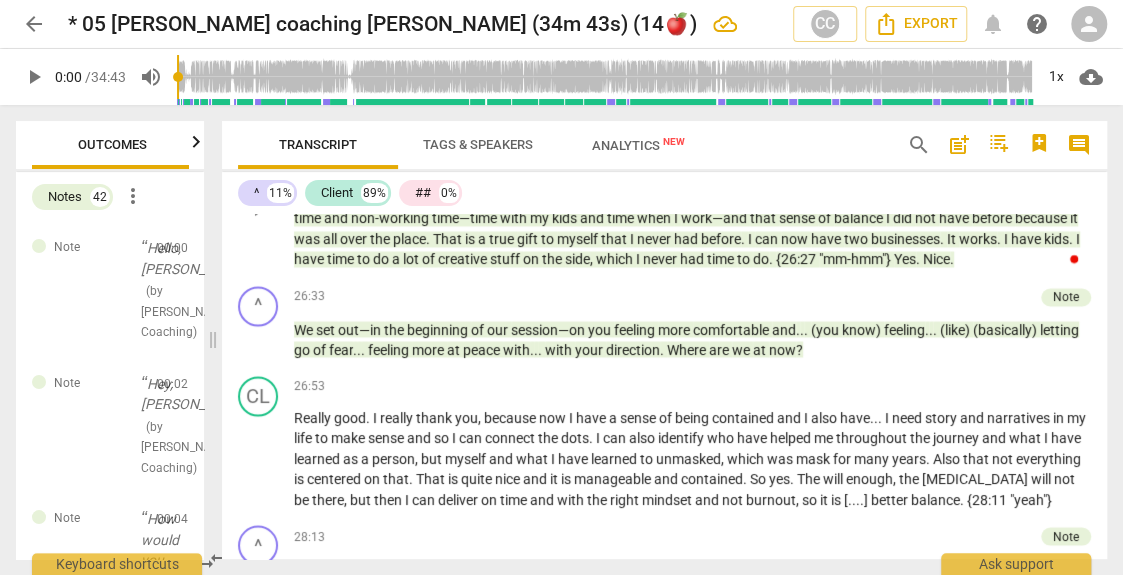 scroll, scrollTop: 4944, scrollLeft: 0, axis: vertical 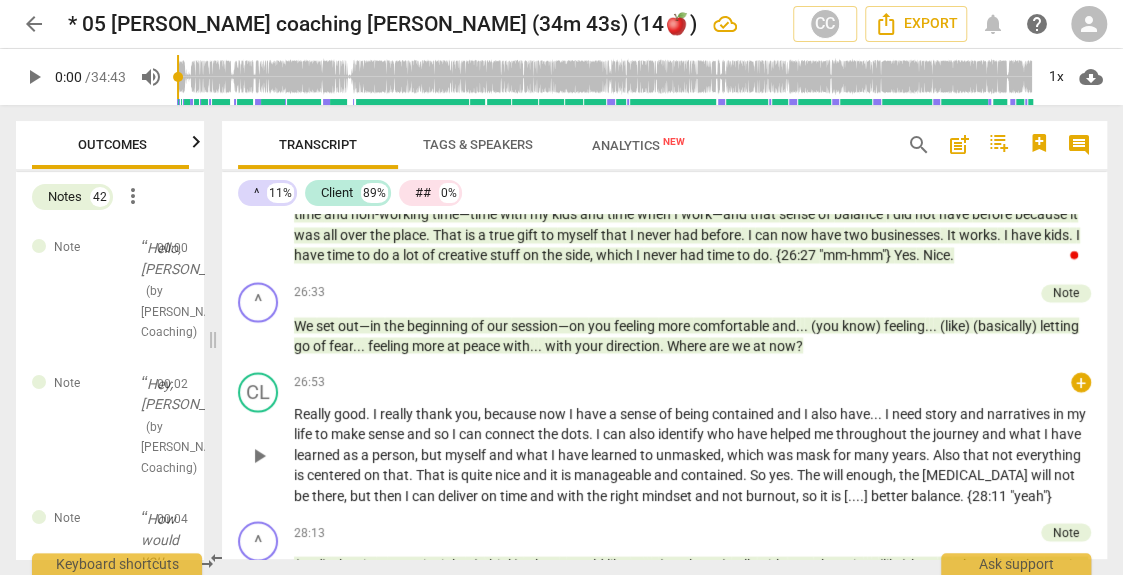 click on "also" at bounding box center (643, 433) 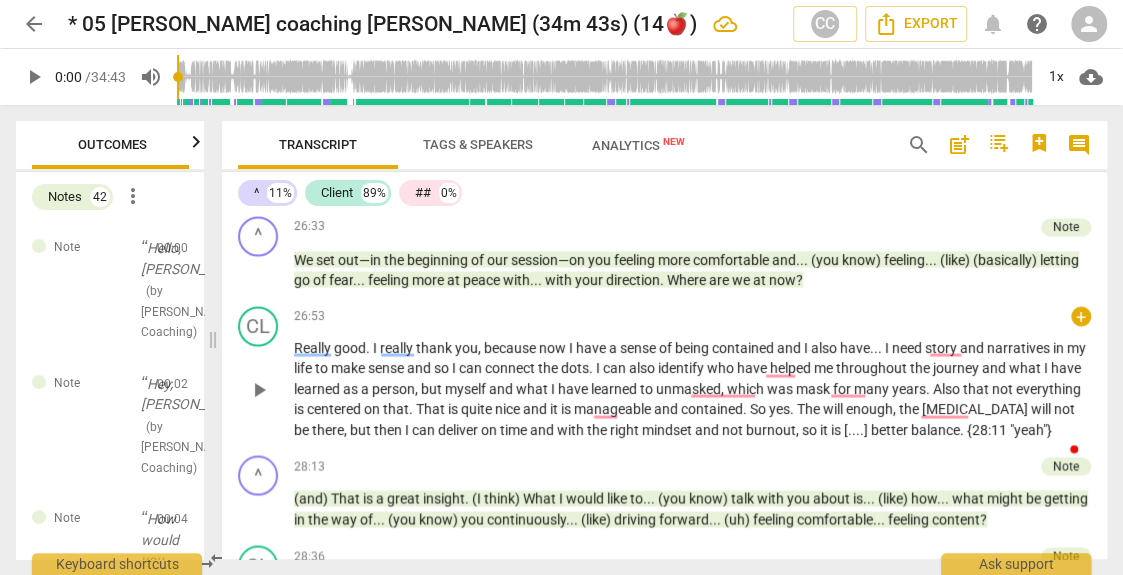 scroll, scrollTop: 5077, scrollLeft: 0, axis: vertical 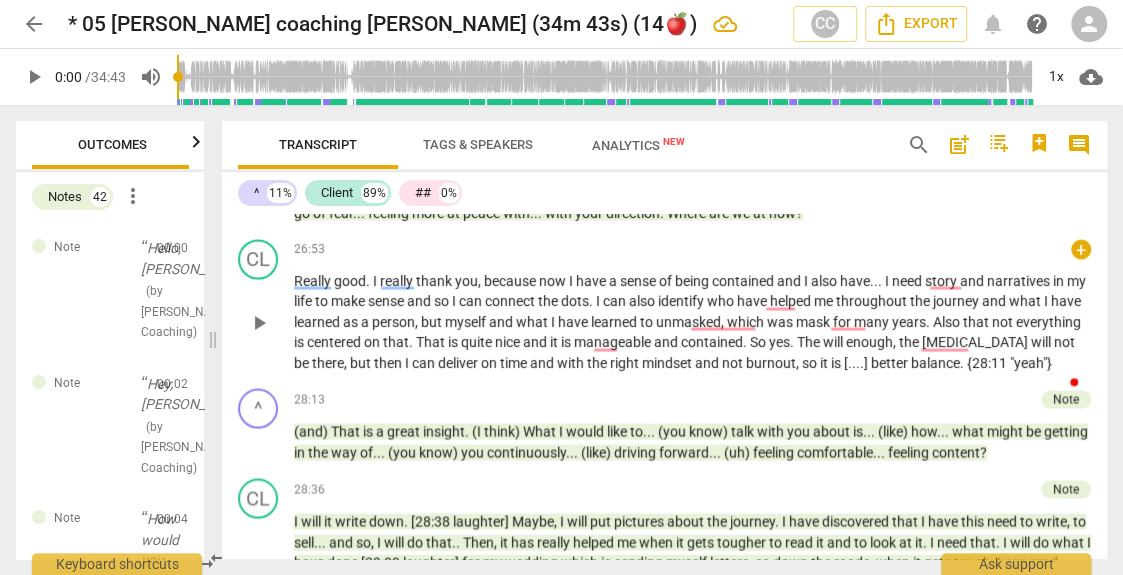 click on "sense" at bounding box center [639, 280] 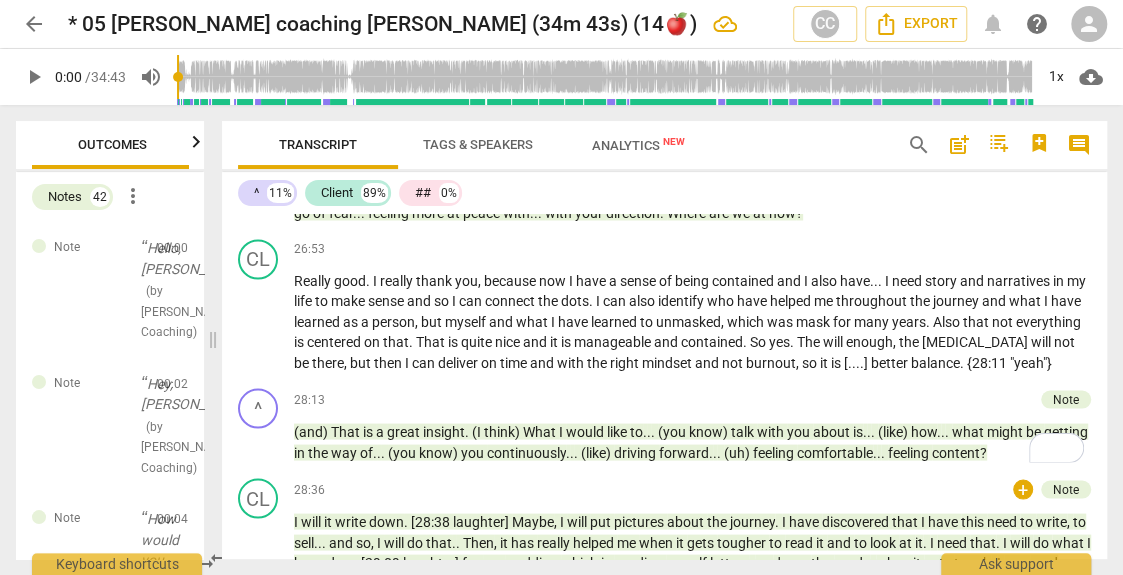 scroll, scrollTop: 5210, scrollLeft: 0, axis: vertical 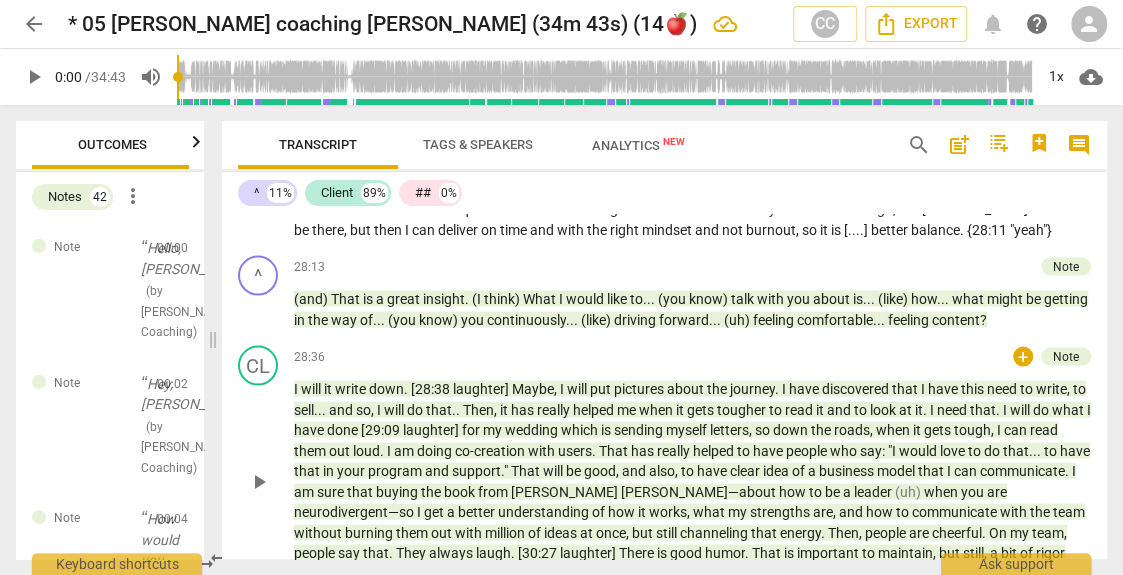 click on "28:36" at bounding box center [309, 356] 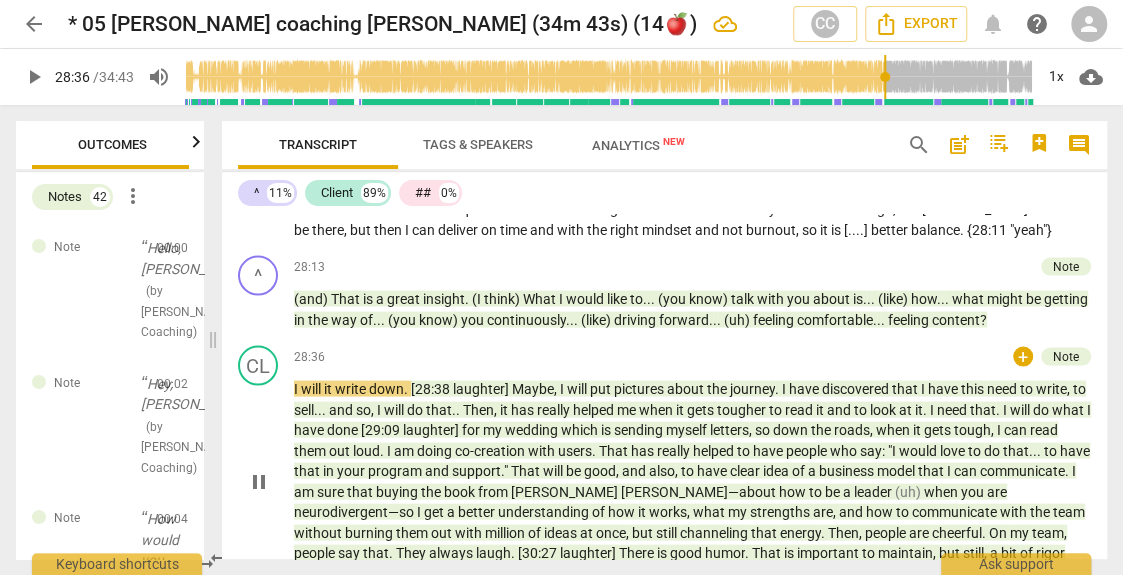type on "1717" 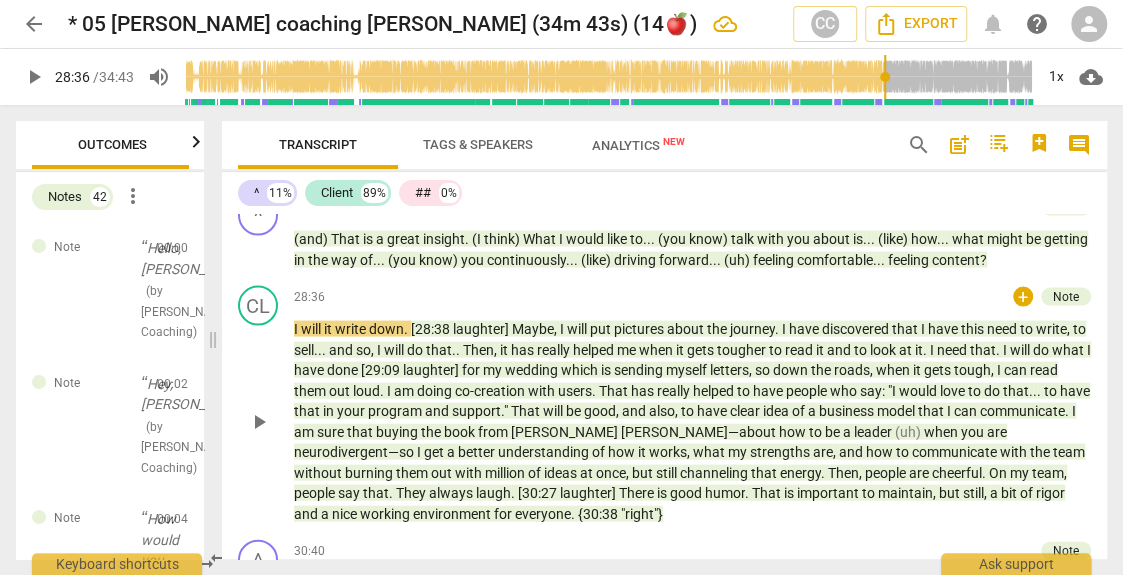 scroll, scrollTop: 5277, scrollLeft: 0, axis: vertical 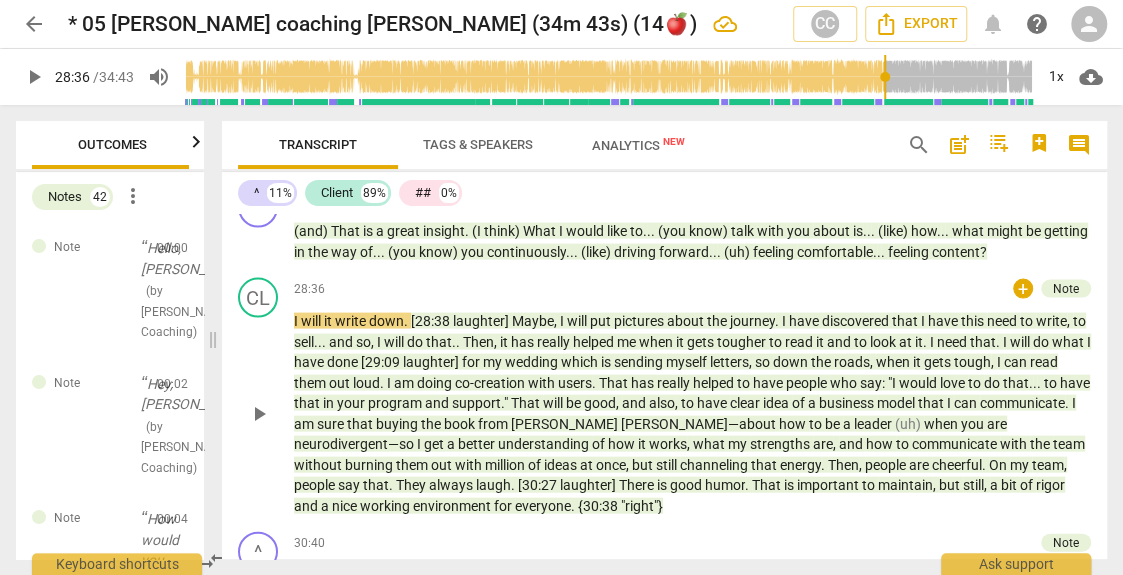 click on "I   will   it   write   down .   [28:38   laughter]   Maybe ,   I   will   put   pictures   about   the   journey .   I   have   discovered   that   I   have   this   need   to   write ,   to   sell . . .   and   so ,   I   will   do   that . .   Then ,   it   has   really   helped   me   when   it   gets   tougher   to   read   it   and   to   look   at   it .   I   need   that .   I   will   do   what   I   have   done   [29:09   laughter]   for   my   wedding   which   is   sending   myself   letters ,   so   down   the   roads ,   when   it   gets   tough ,   I   can   read   them   out   loud .   I   am   doing   co-creation   with   users .   That   has   really   helped   to   have   people   who   say :   "I   would   love   to   do   that . . .   to   have   that   in   your   program   and   support . "   That   will   be   good ,   and   also ,   to   have   clear   idea   of   a   business   model   that   I   can   communicate .   I   am   sure   that   buying   the   book   from   Nancy     how" at bounding box center [692, 413] 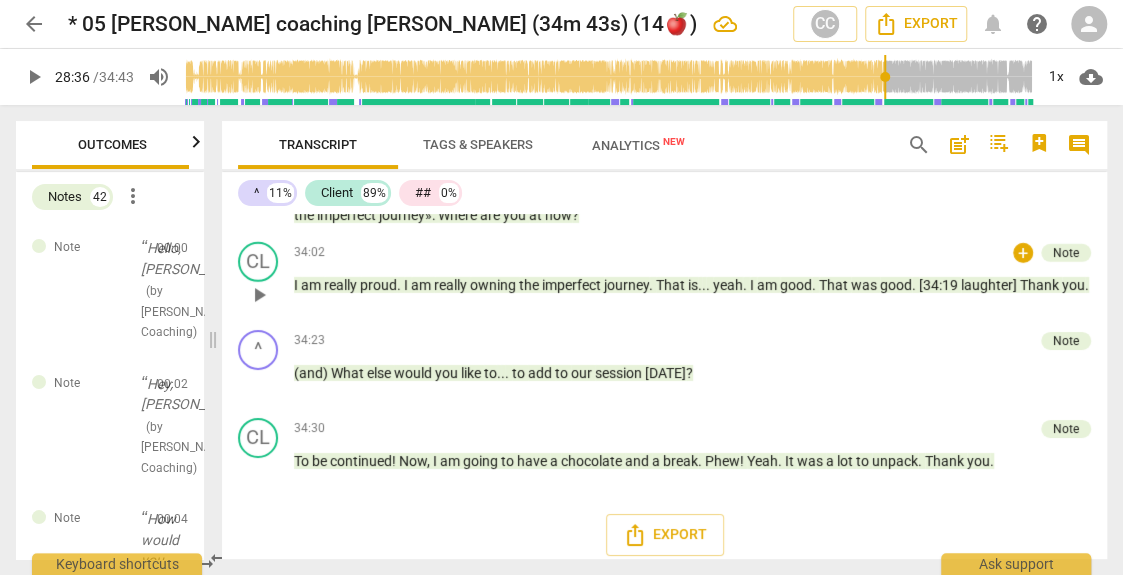 scroll, scrollTop: 6213, scrollLeft: 0, axis: vertical 